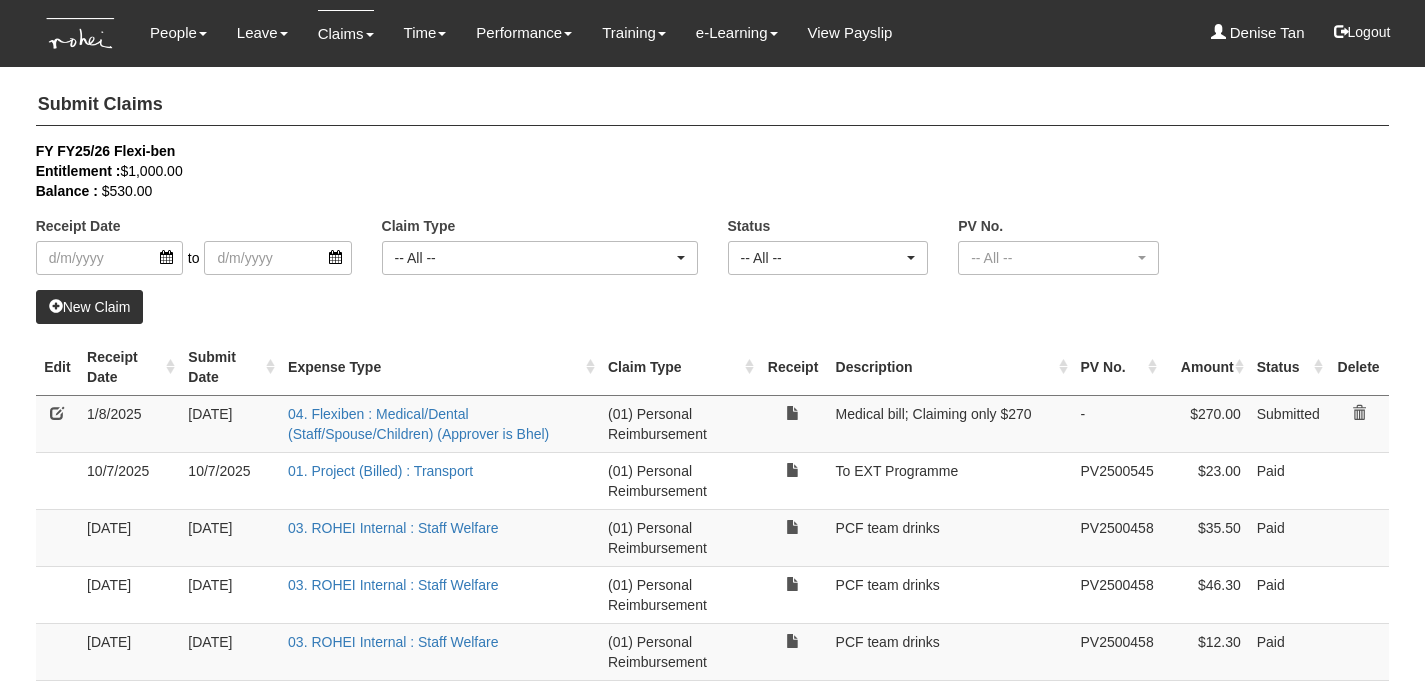 select on "50" 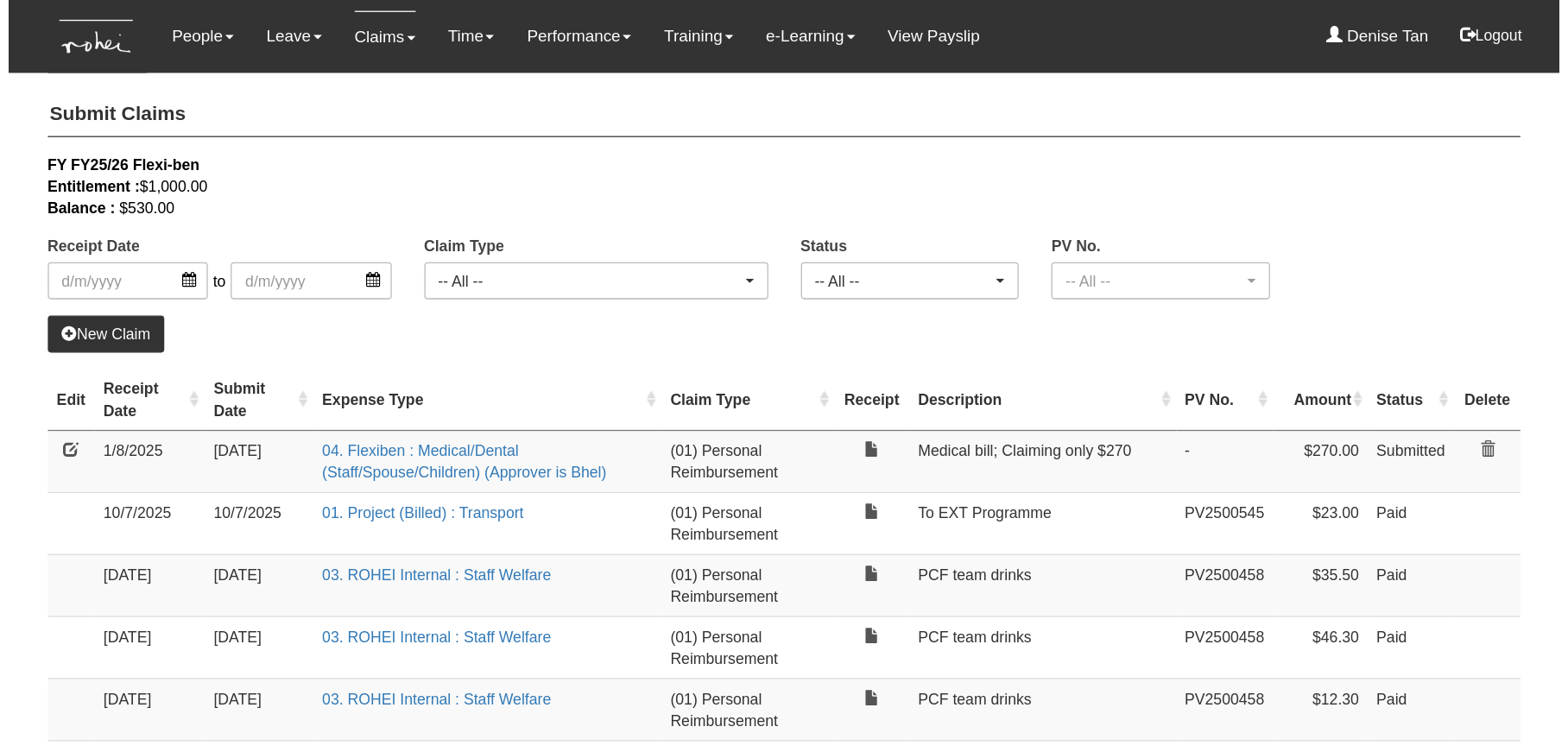 scroll, scrollTop: 0, scrollLeft: 0, axis: both 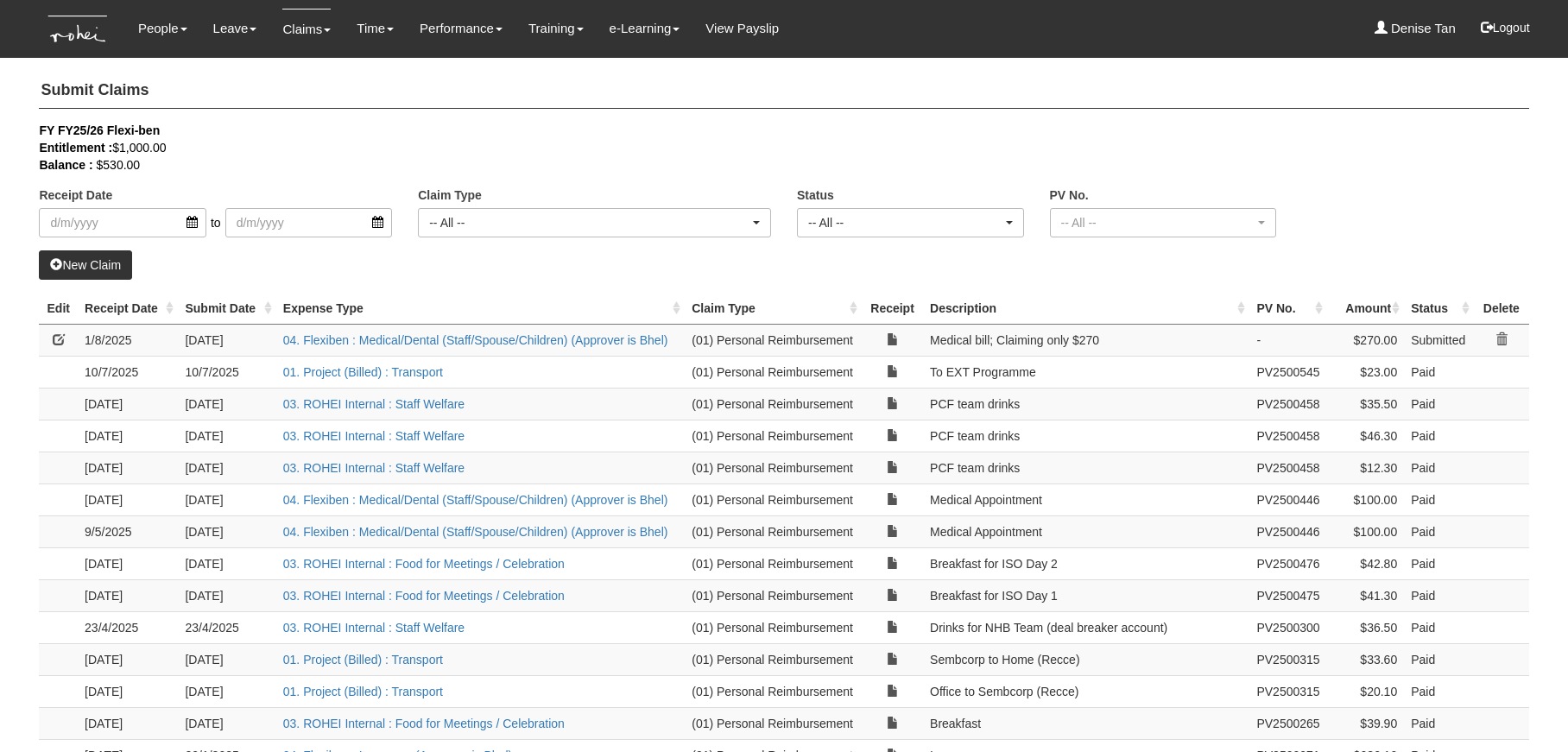 select on "50" 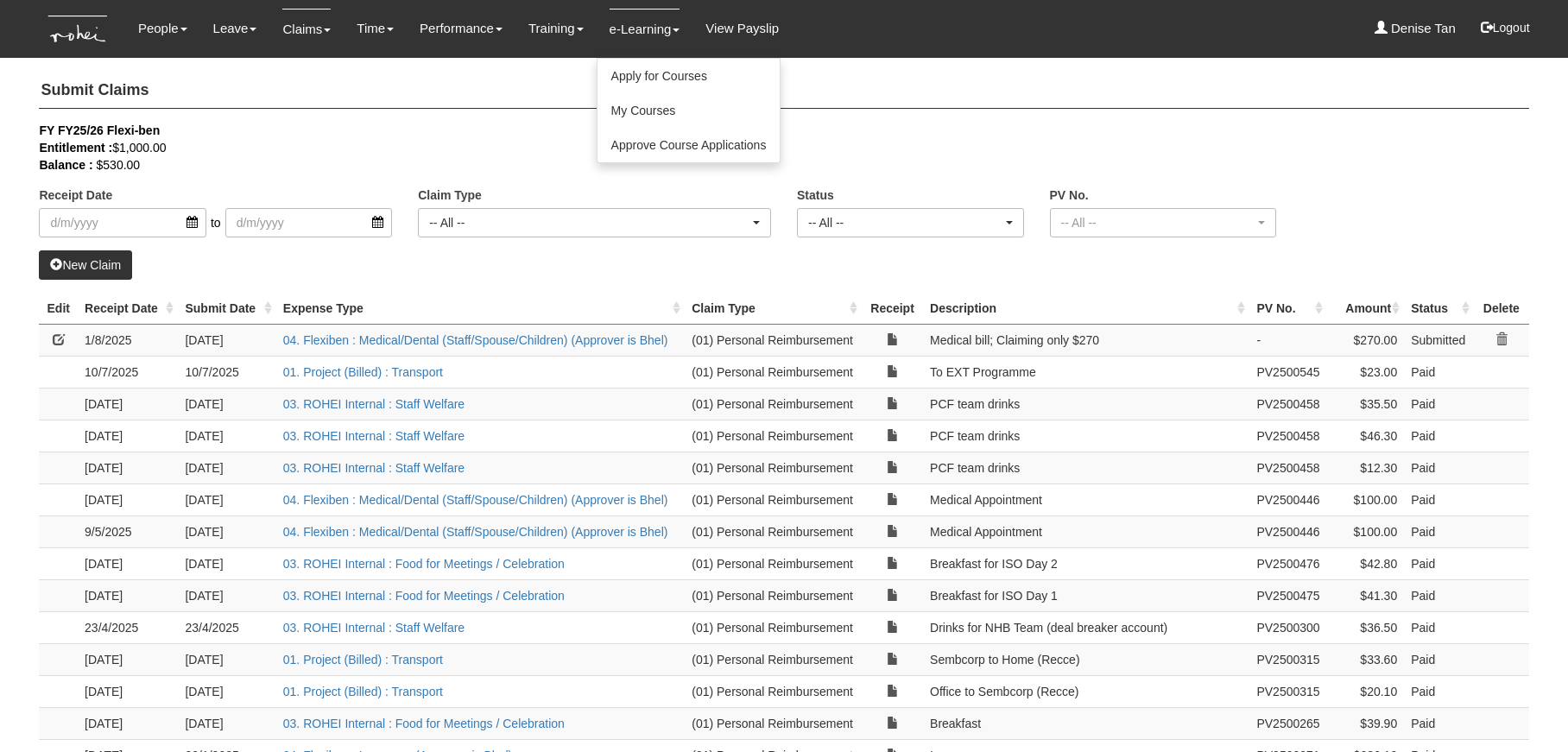 scroll, scrollTop: 0, scrollLeft: 0, axis: both 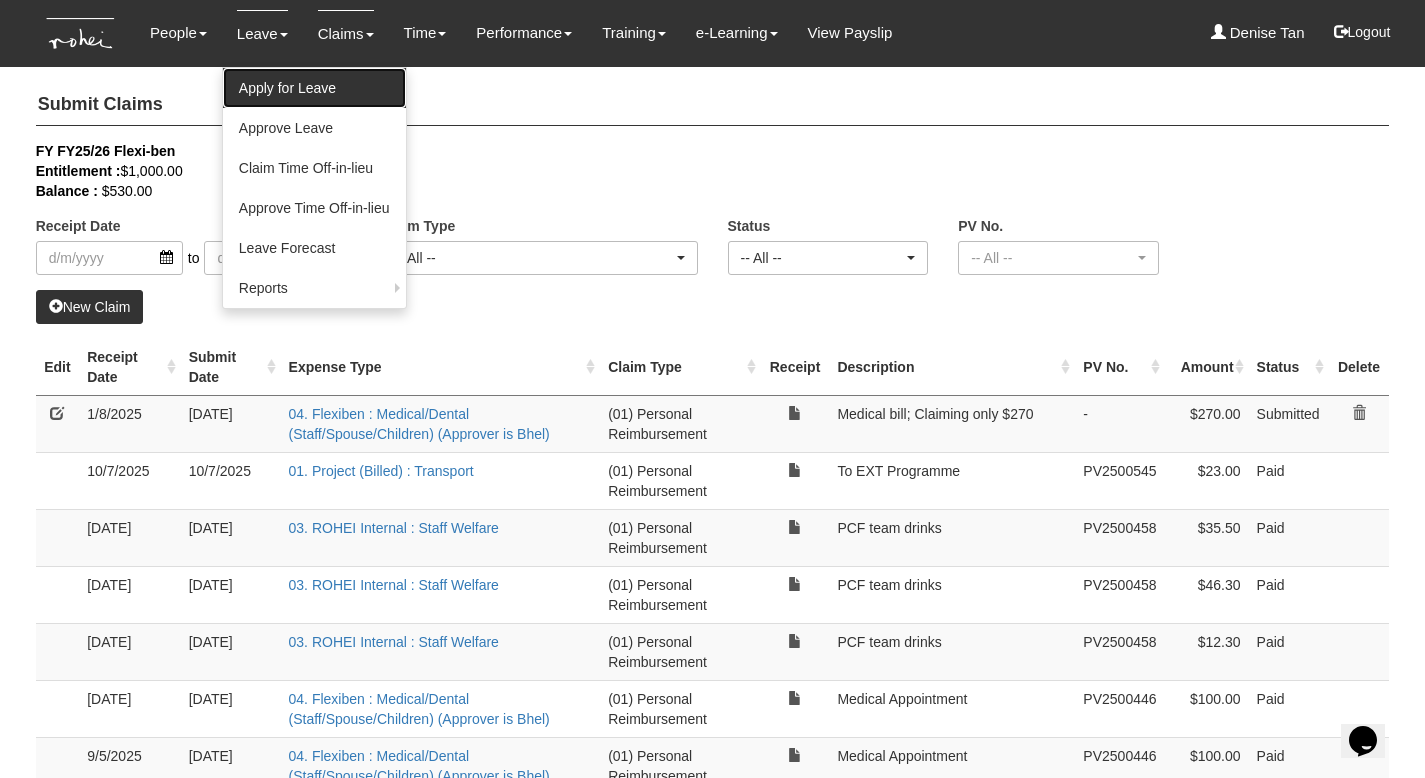click on "Apply for Leave" at bounding box center [314, 88] 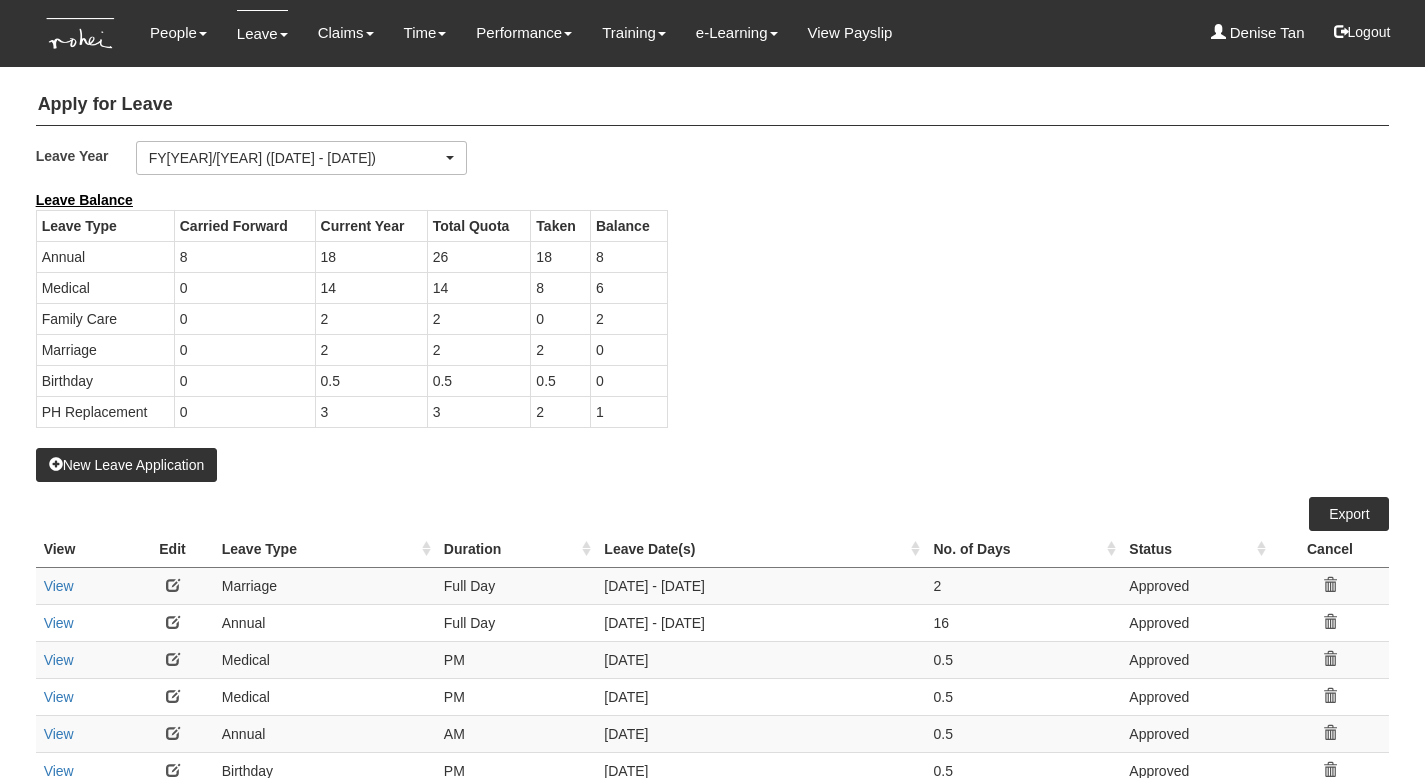 select on "50" 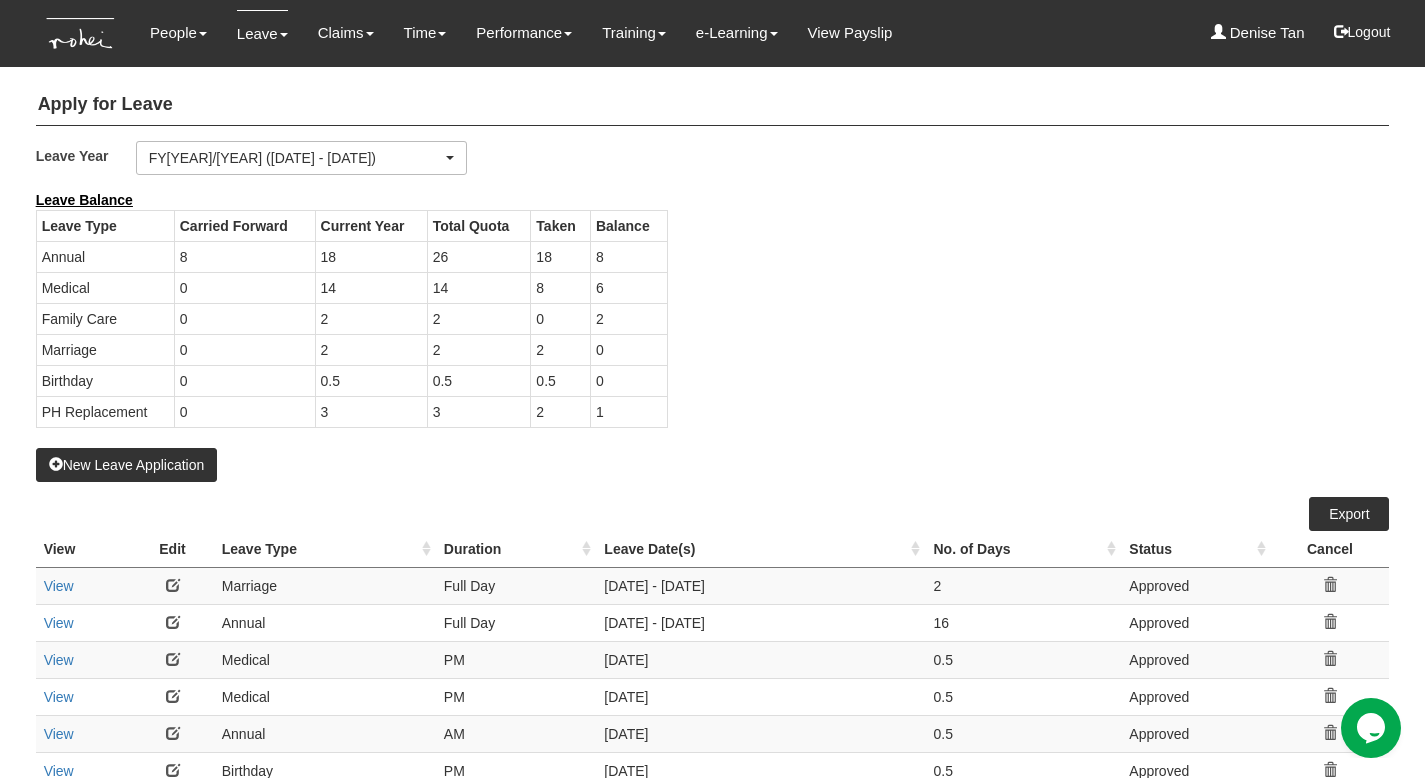 scroll, scrollTop: 0, scrollLeft: 0, axis: both 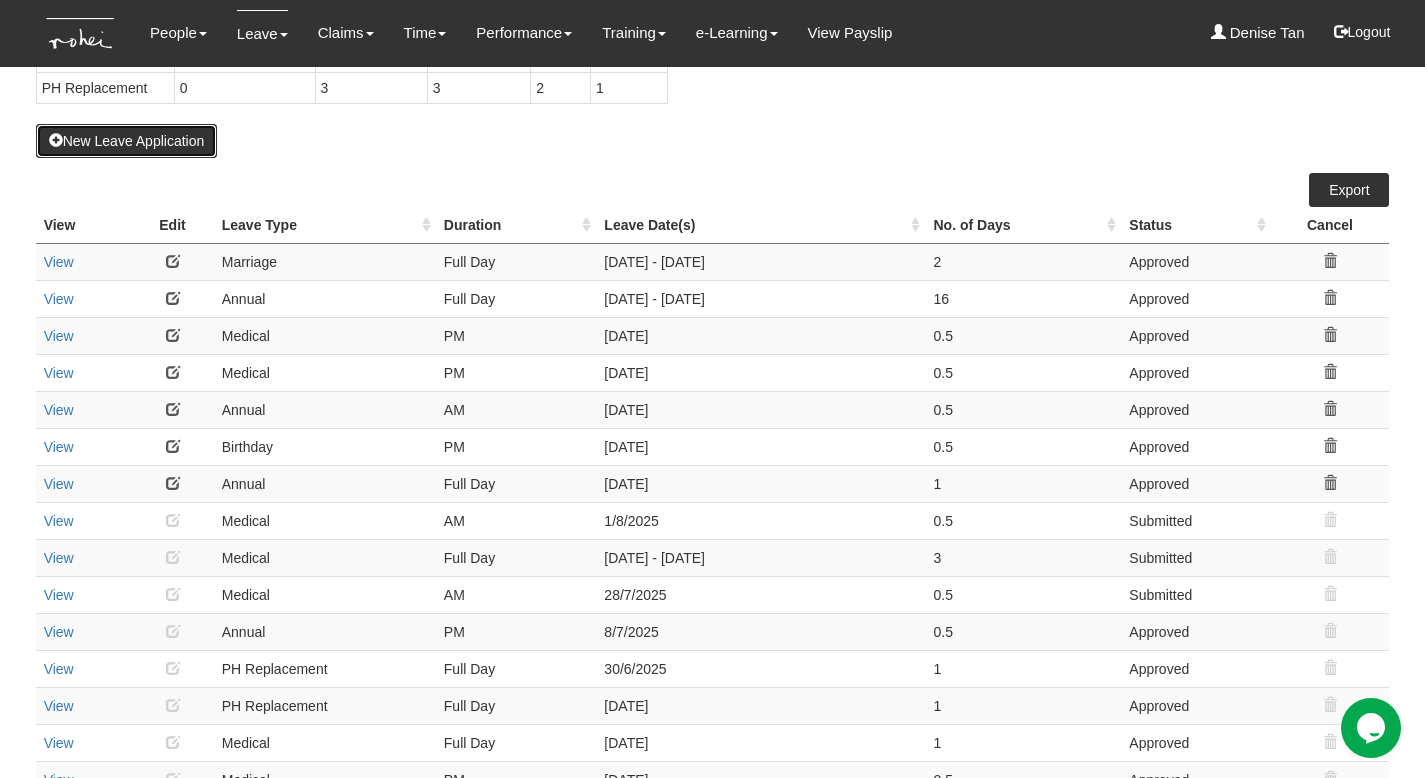 click on "New Leave Application" at bounding box center (127, 141) 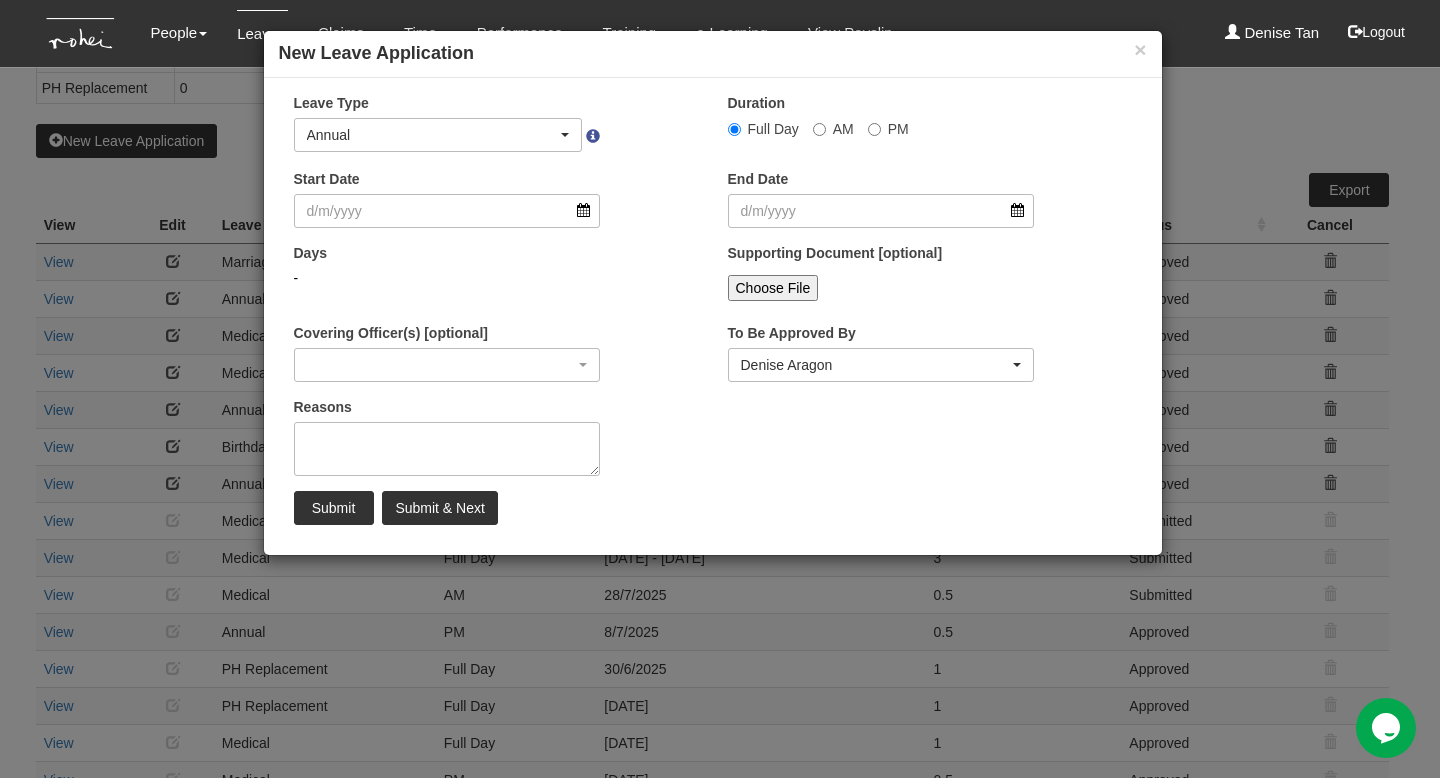 click on "Leave Type
Annual
Childcare
Off-in-lieu
Medical
Hospitalisation
Maternity
Paternity
Parental
Family Care
Compassionate
Marriage
Study/Exam
Training
Community Service
Public Holiday
Unpaid
Work From Home
Birthday
Adoption
National Service
Sabbatical/LOA
Community Contribution
Duty Leave
PH Replacement
Annual" at bounding box center (447, 122) 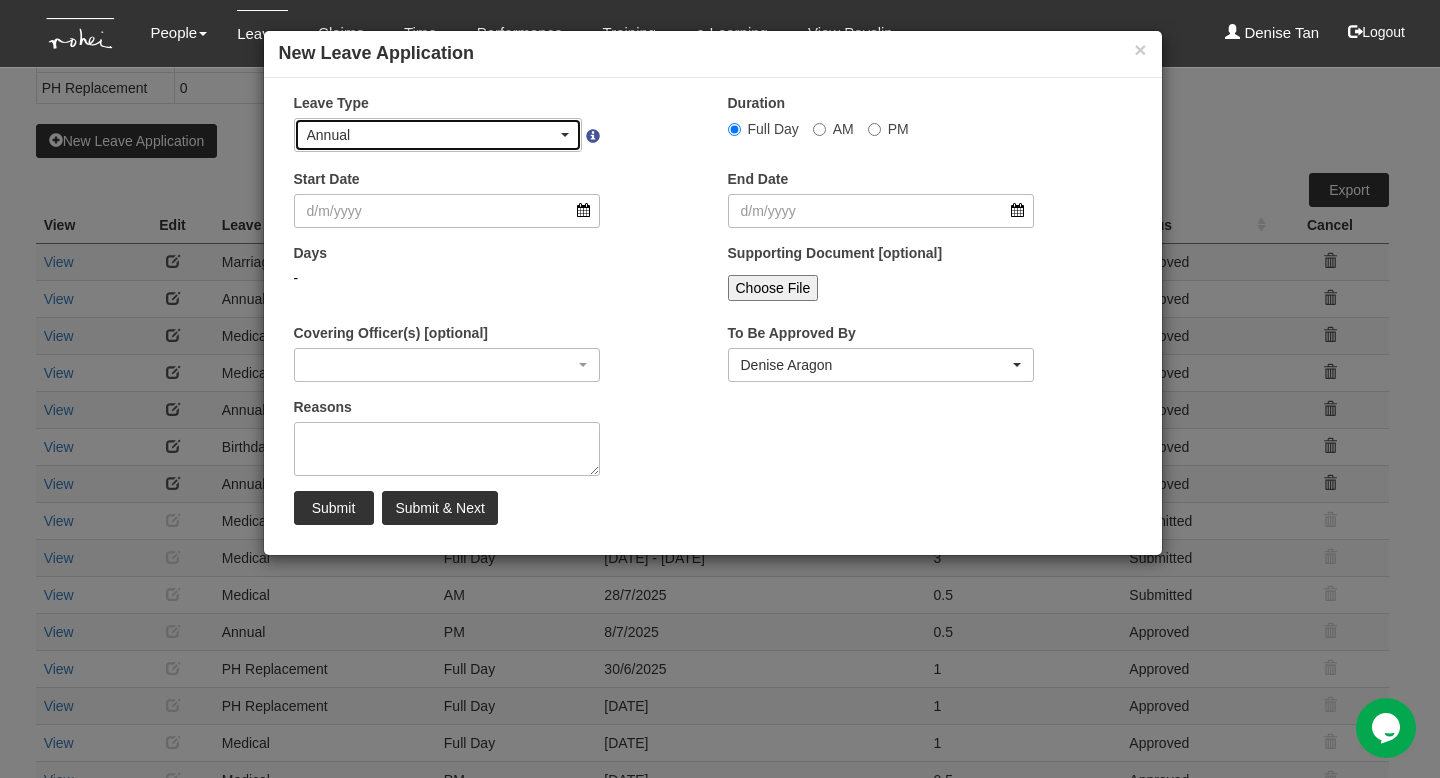 click on "Annual" at bounding box center (432, 135) 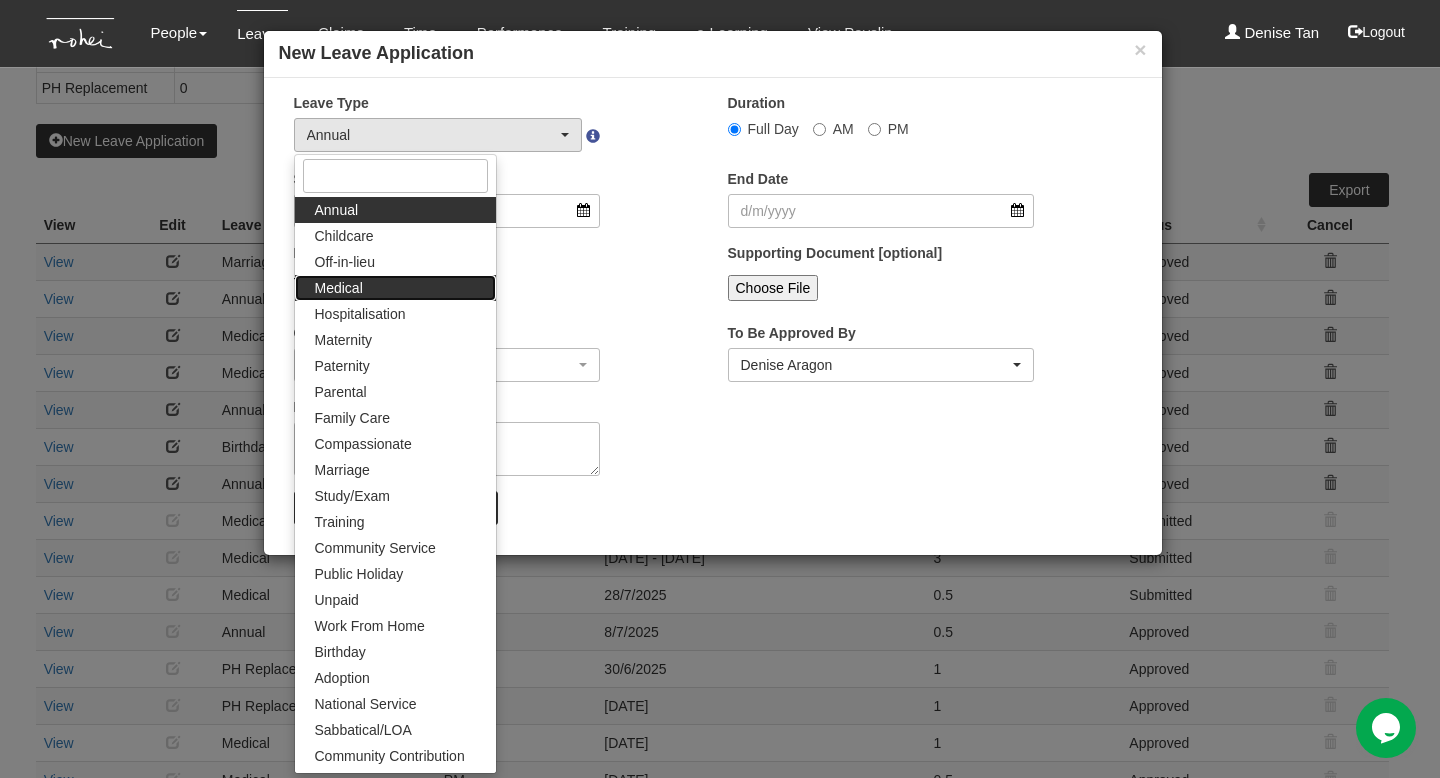 click on "Medical" at bounding box center (395, 288) 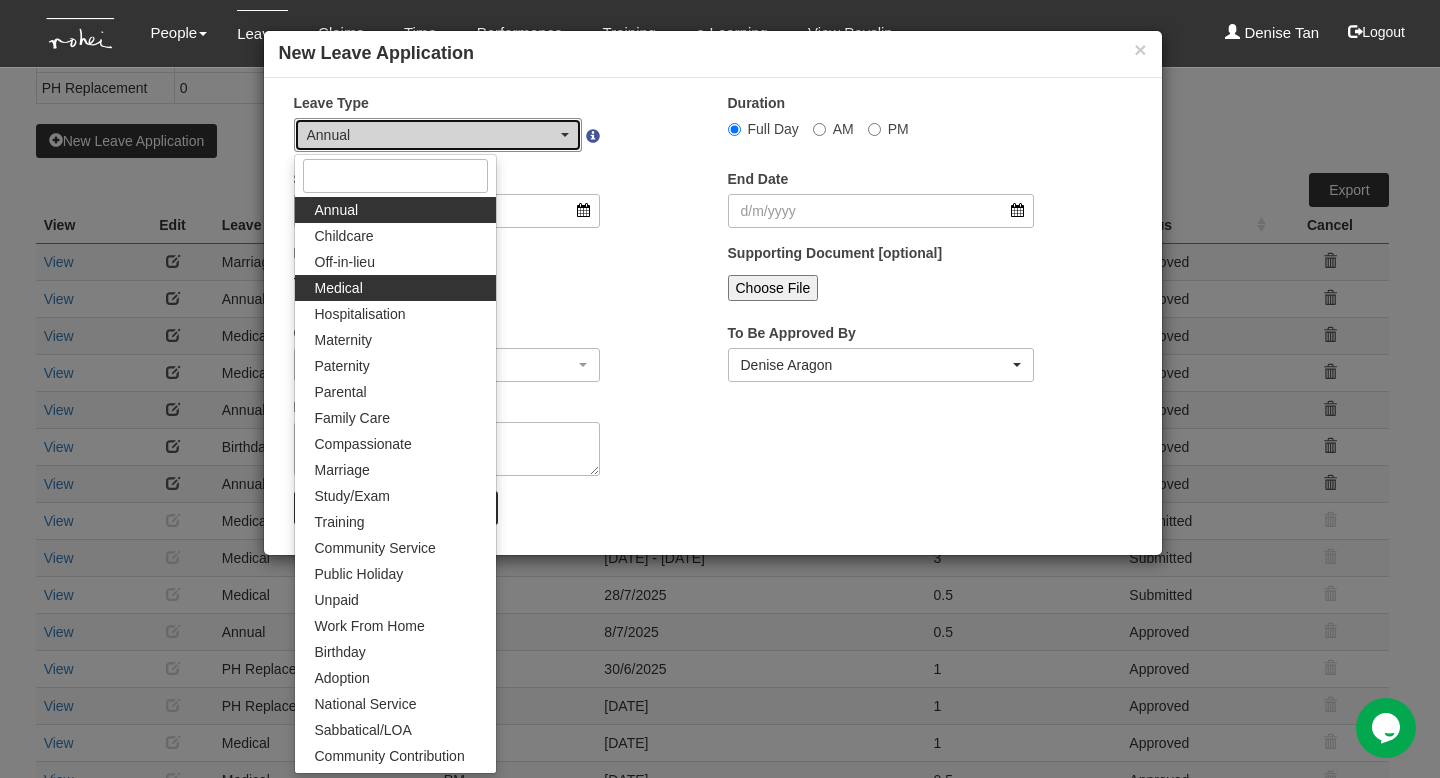 select on "4" 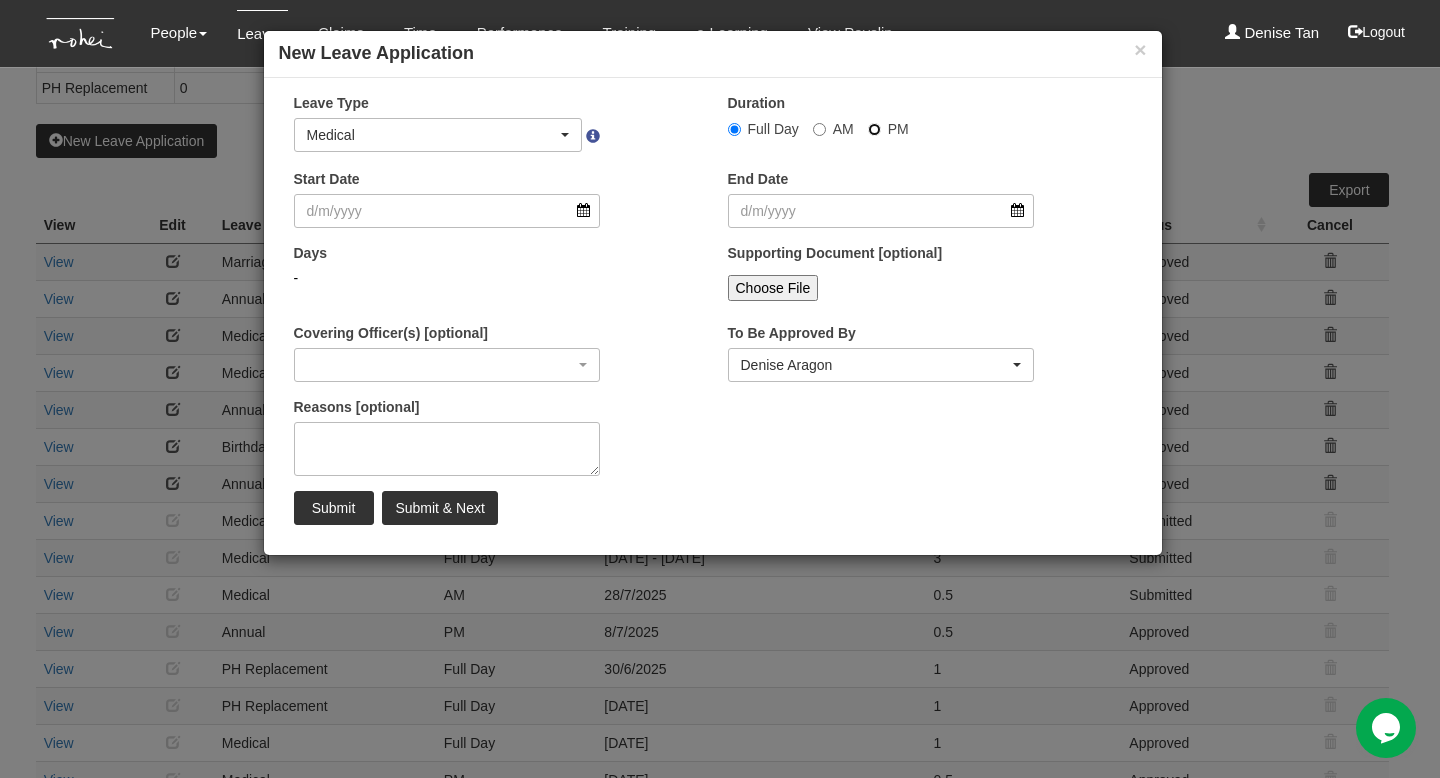 click on "PM" at bounding box center [734, 129] 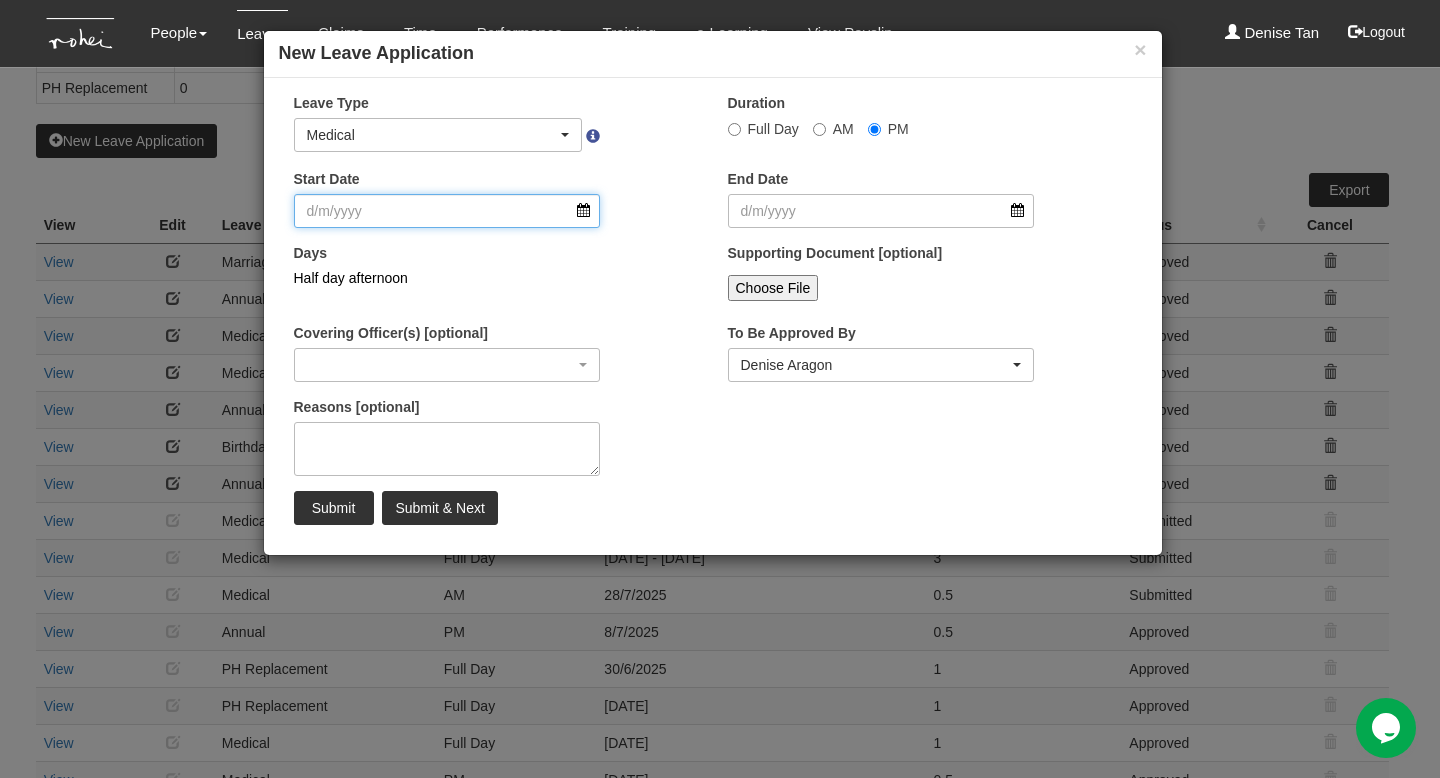 click on "Start Date" at bounding box center [447, 211] 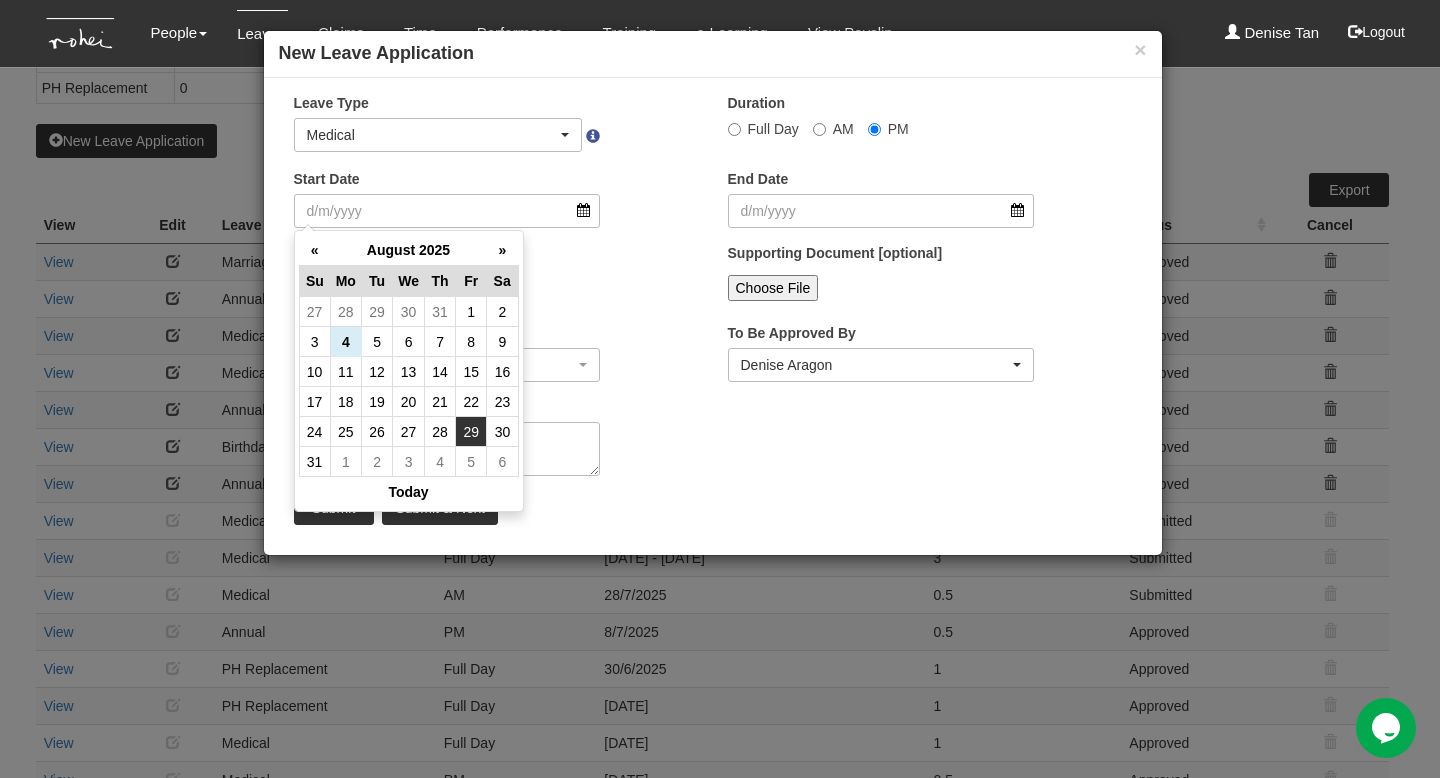 click on "29" at bounding box center [471, 432] 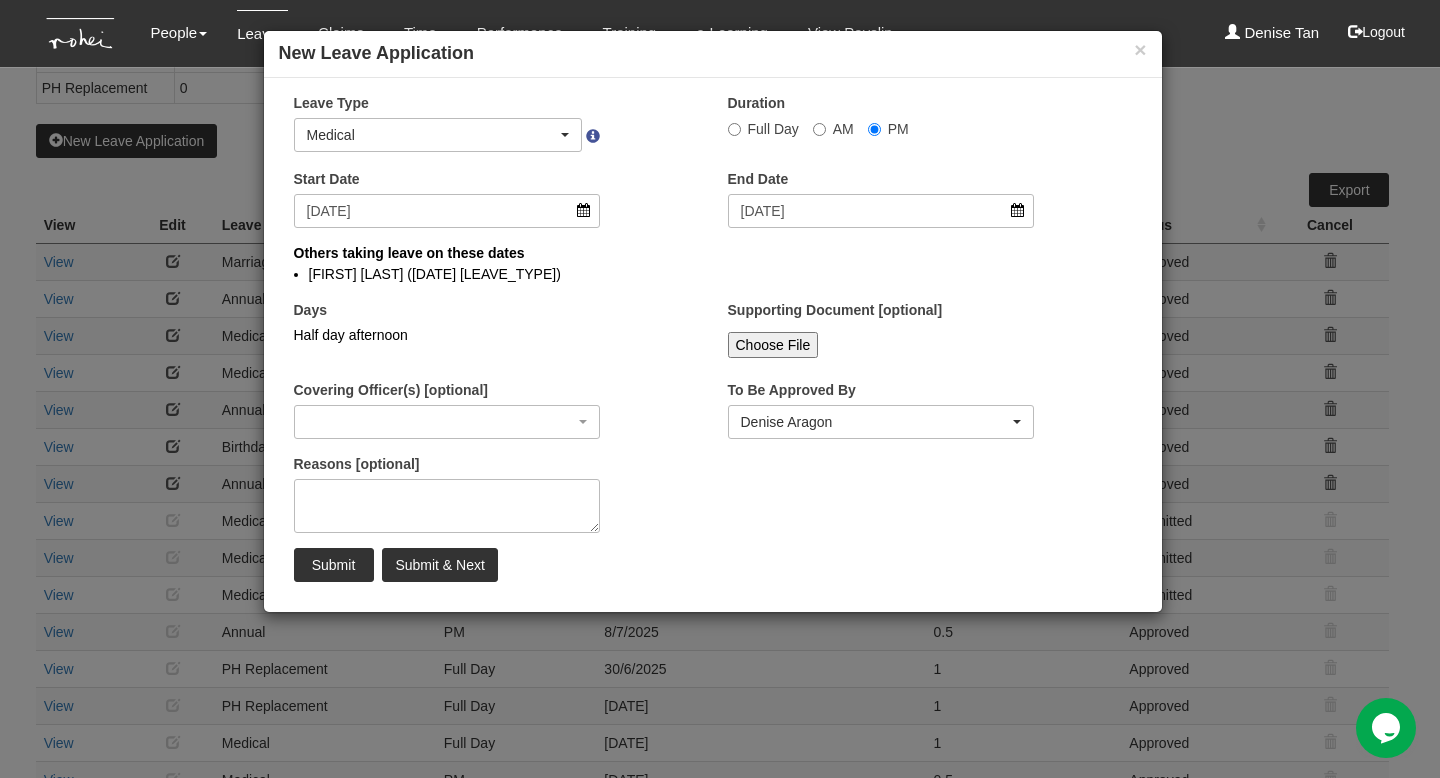 select 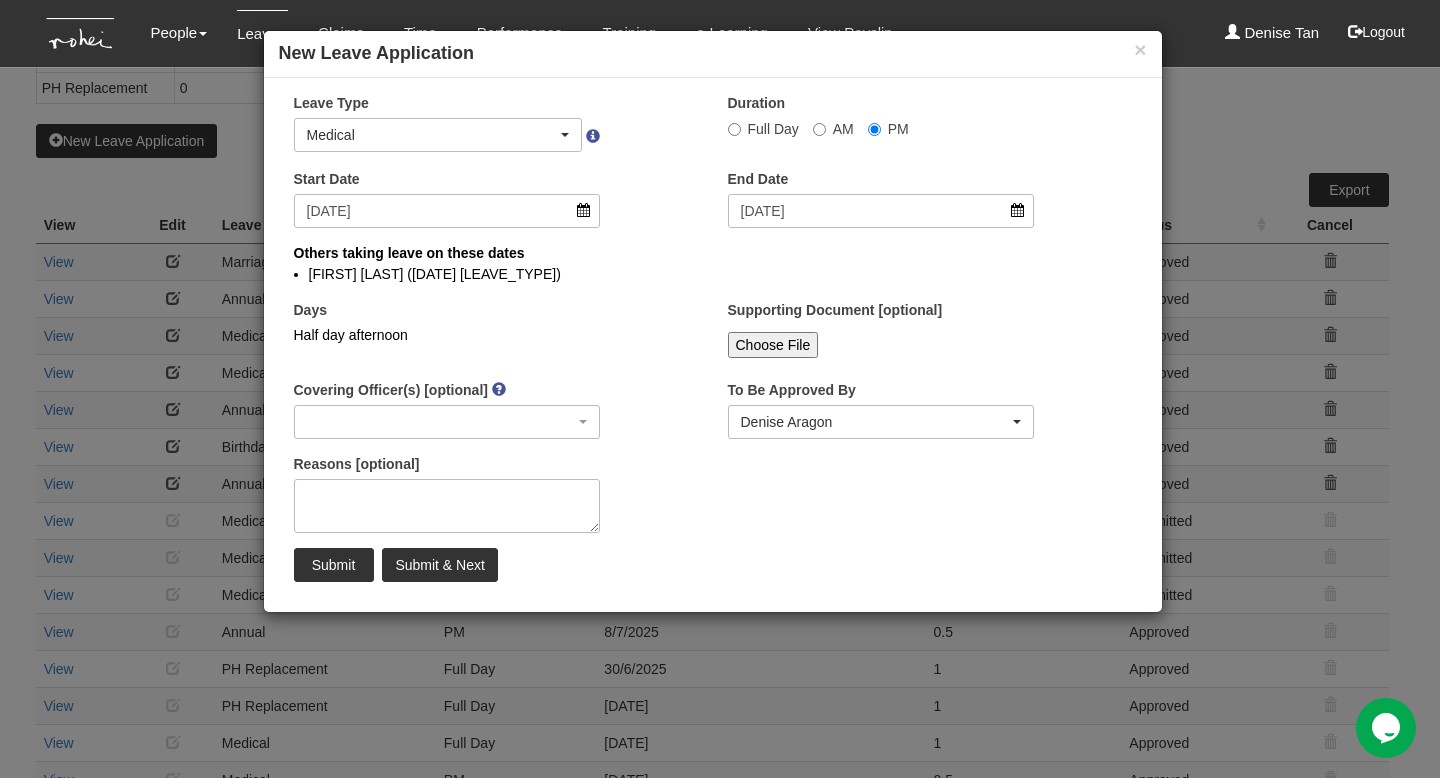 click on "Choose File" at bounding box center [773, 345] 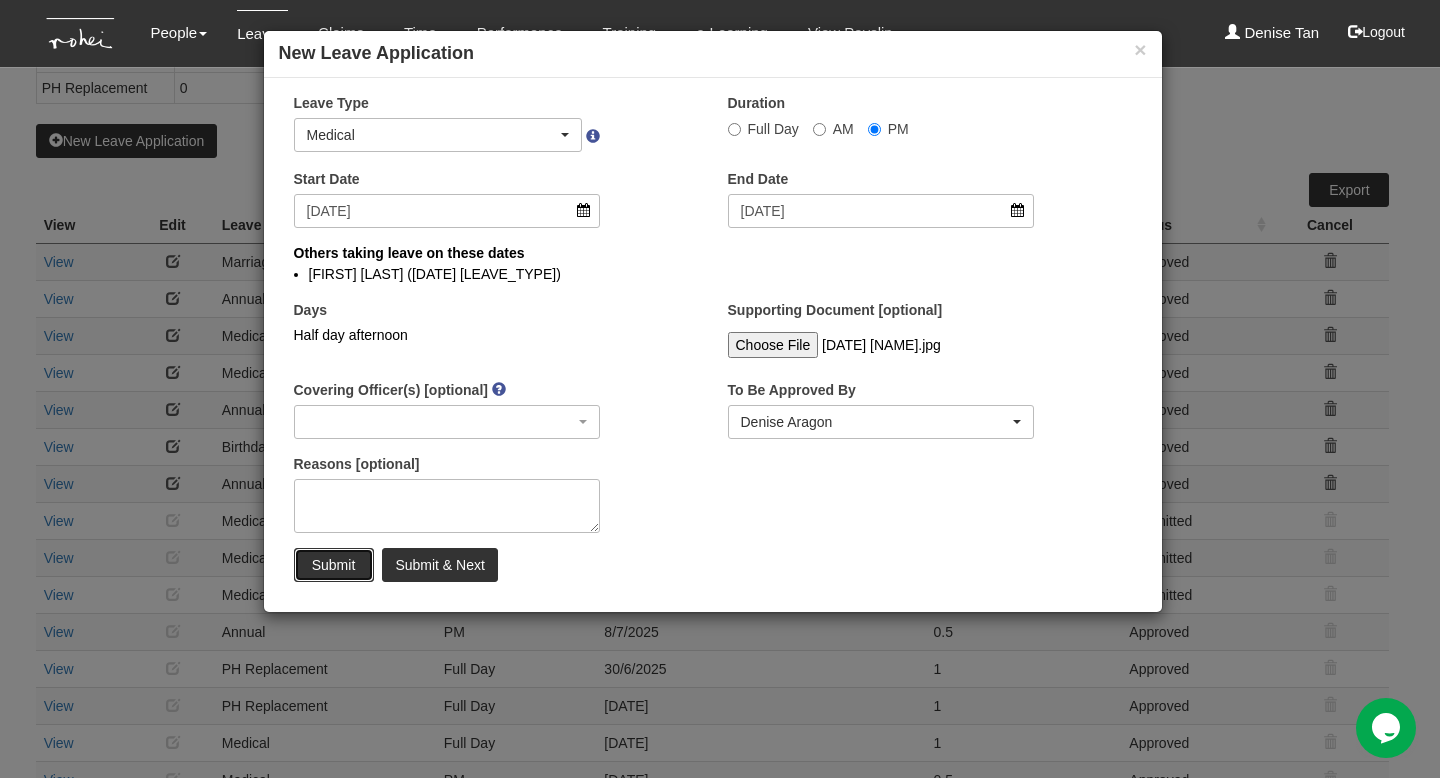 click on "Submit" at bounding box center [334, 565] 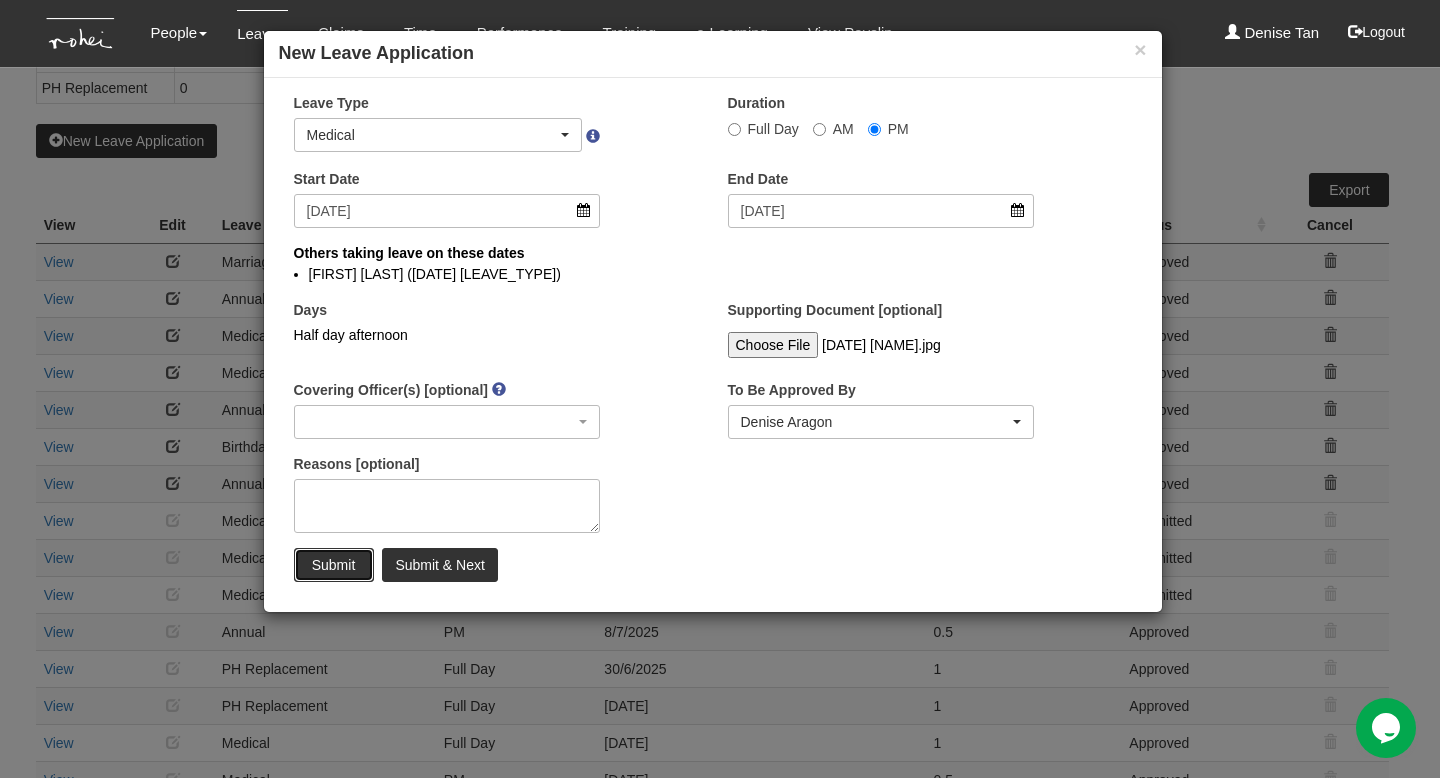 select on "1" 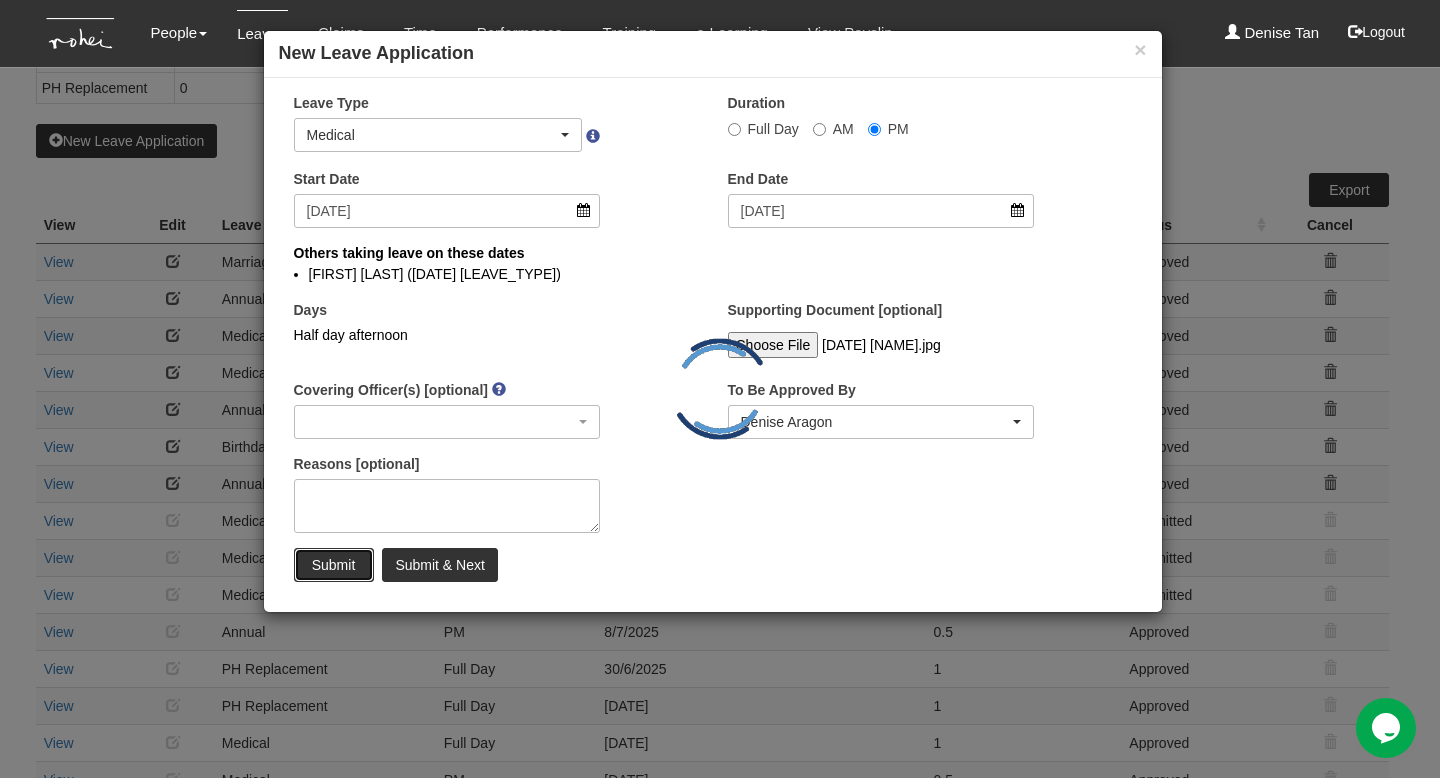 radio on "true" 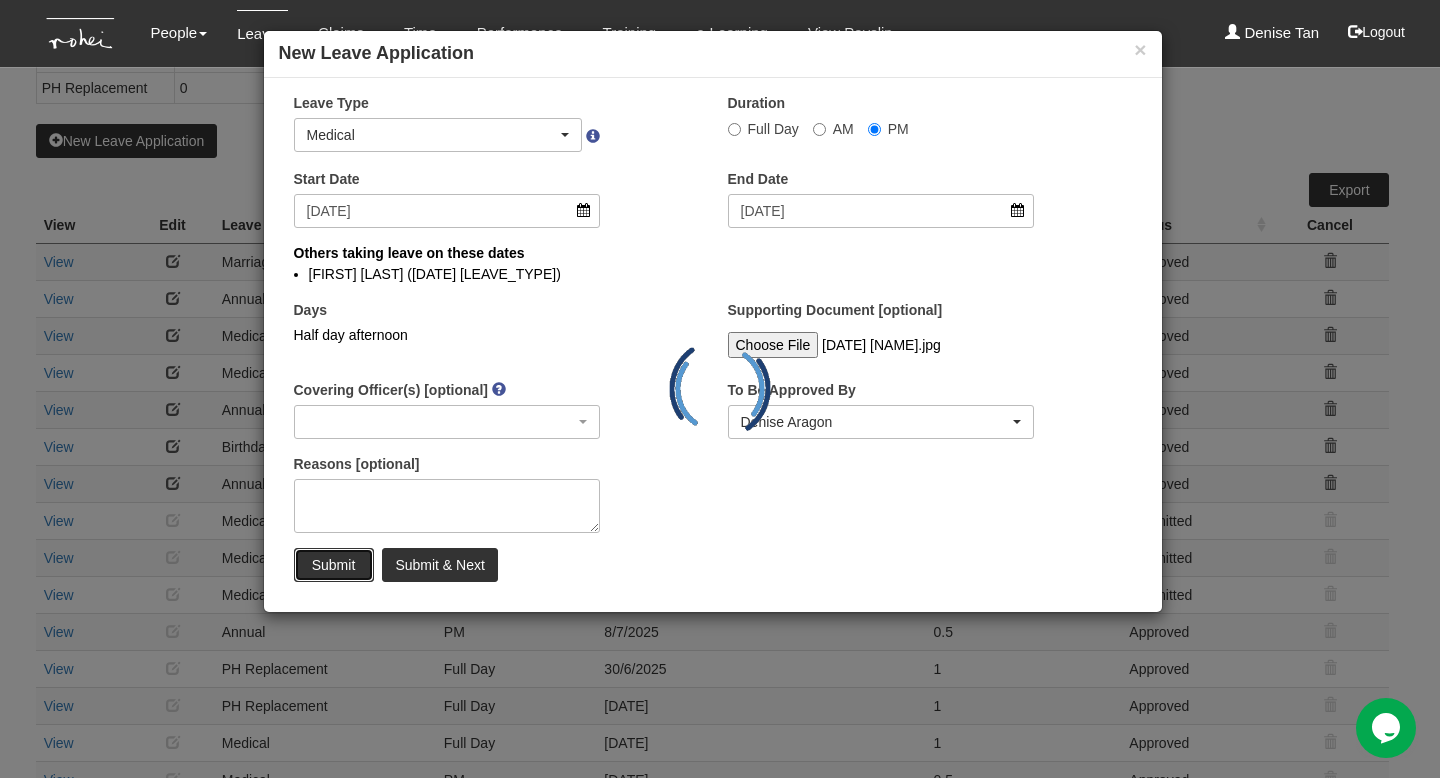 type 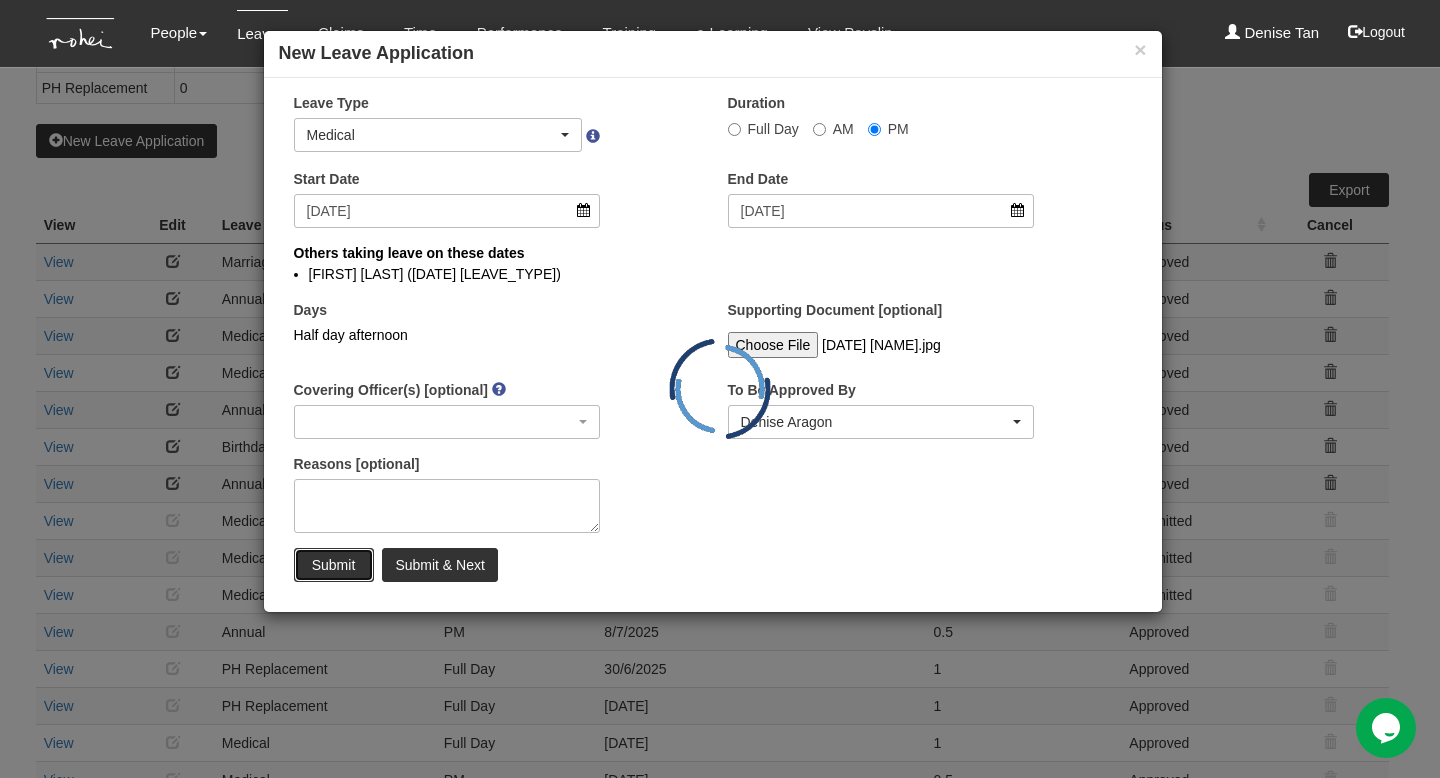 type 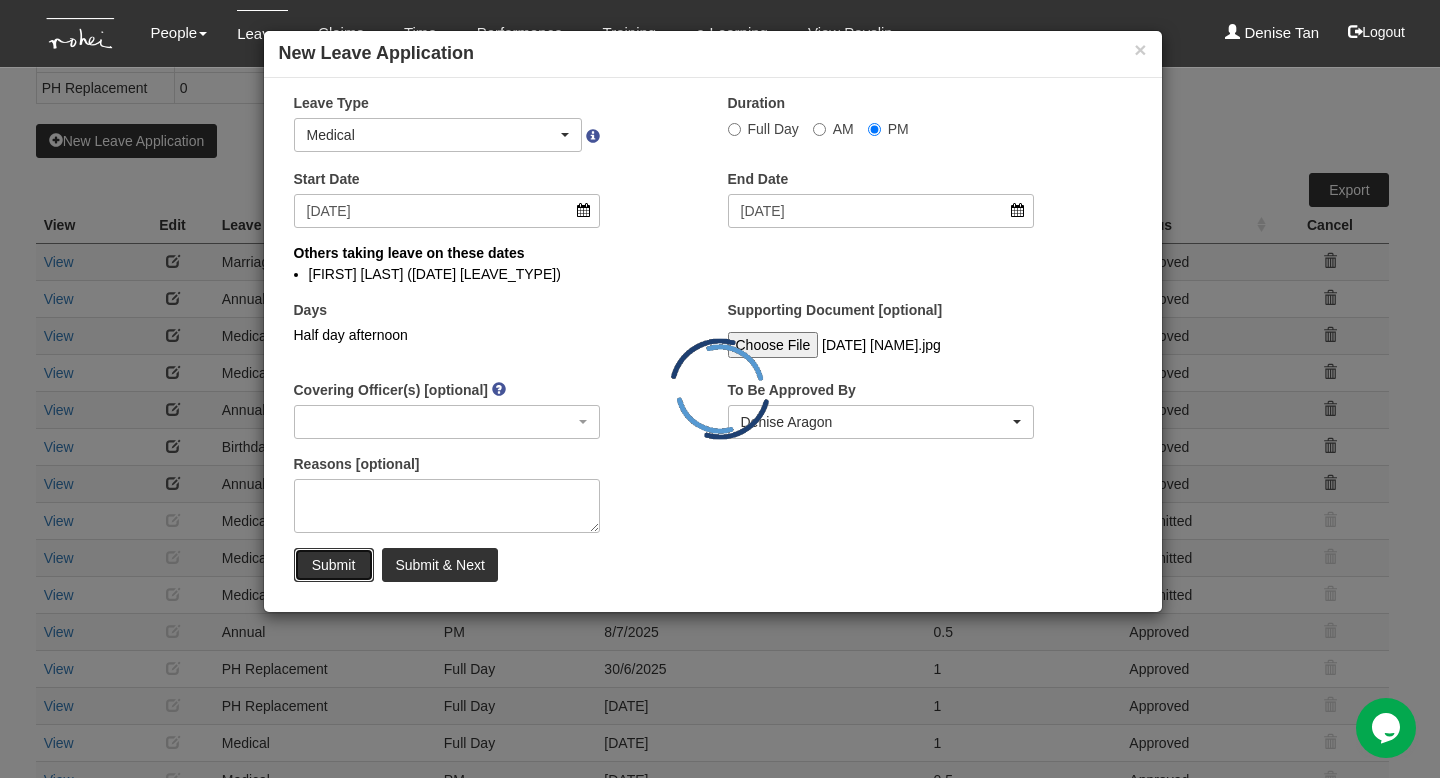 type 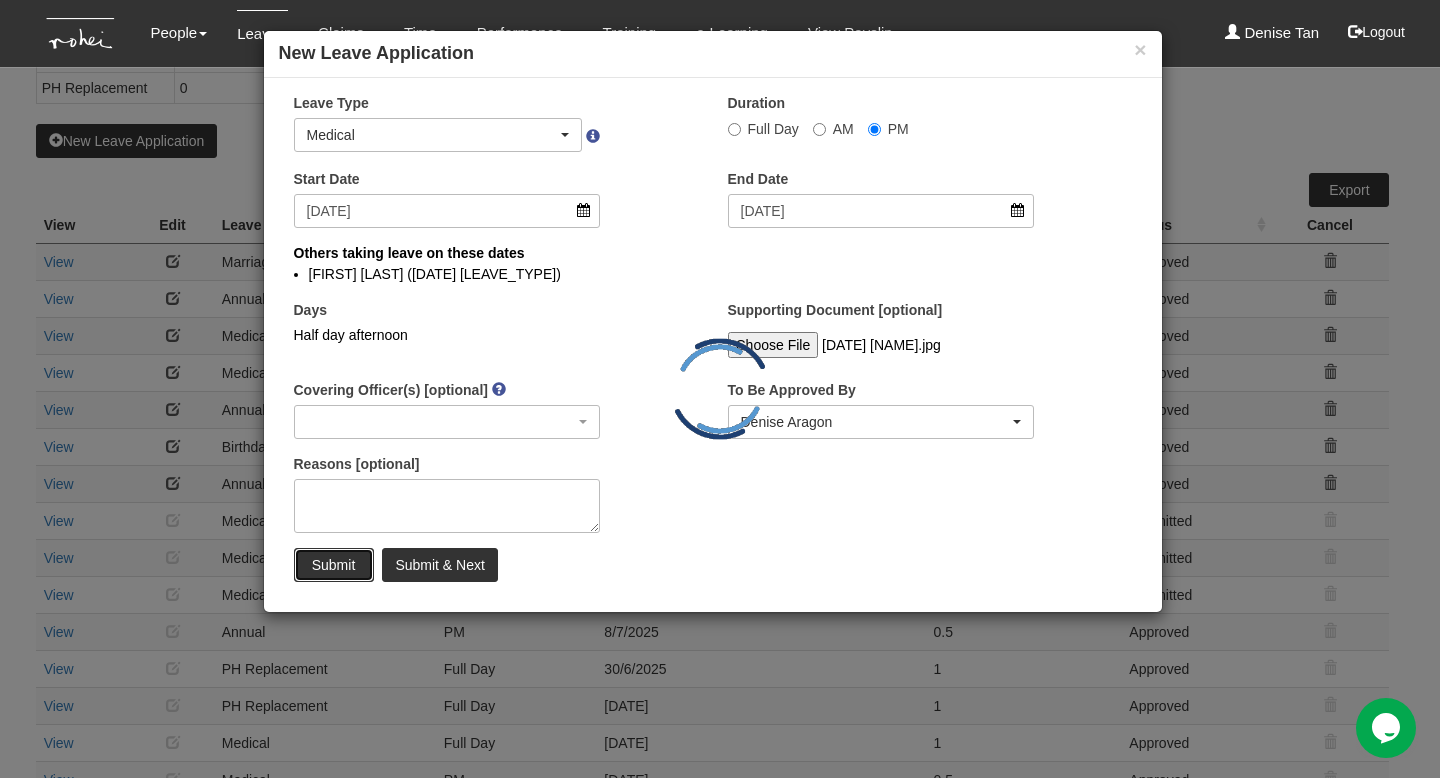 select 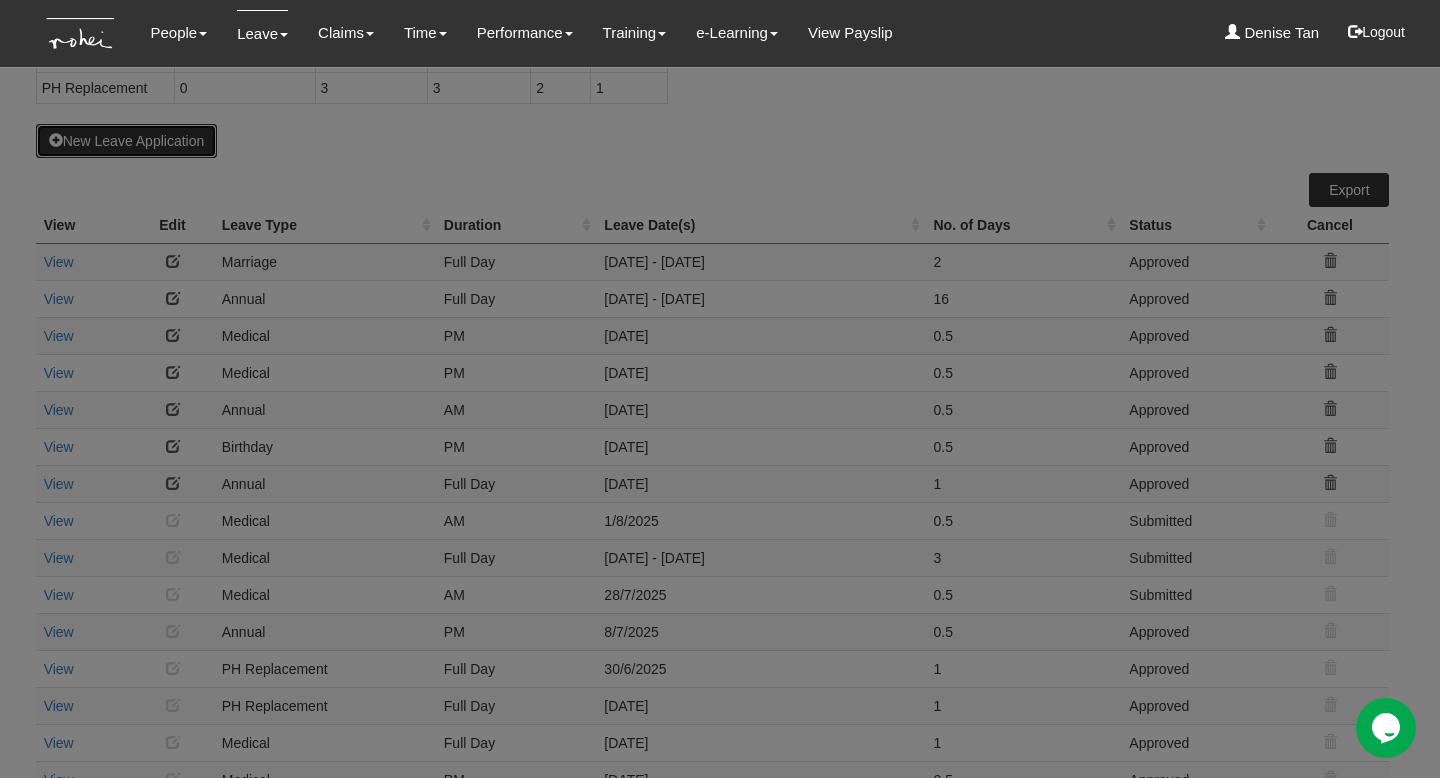 select on "50" 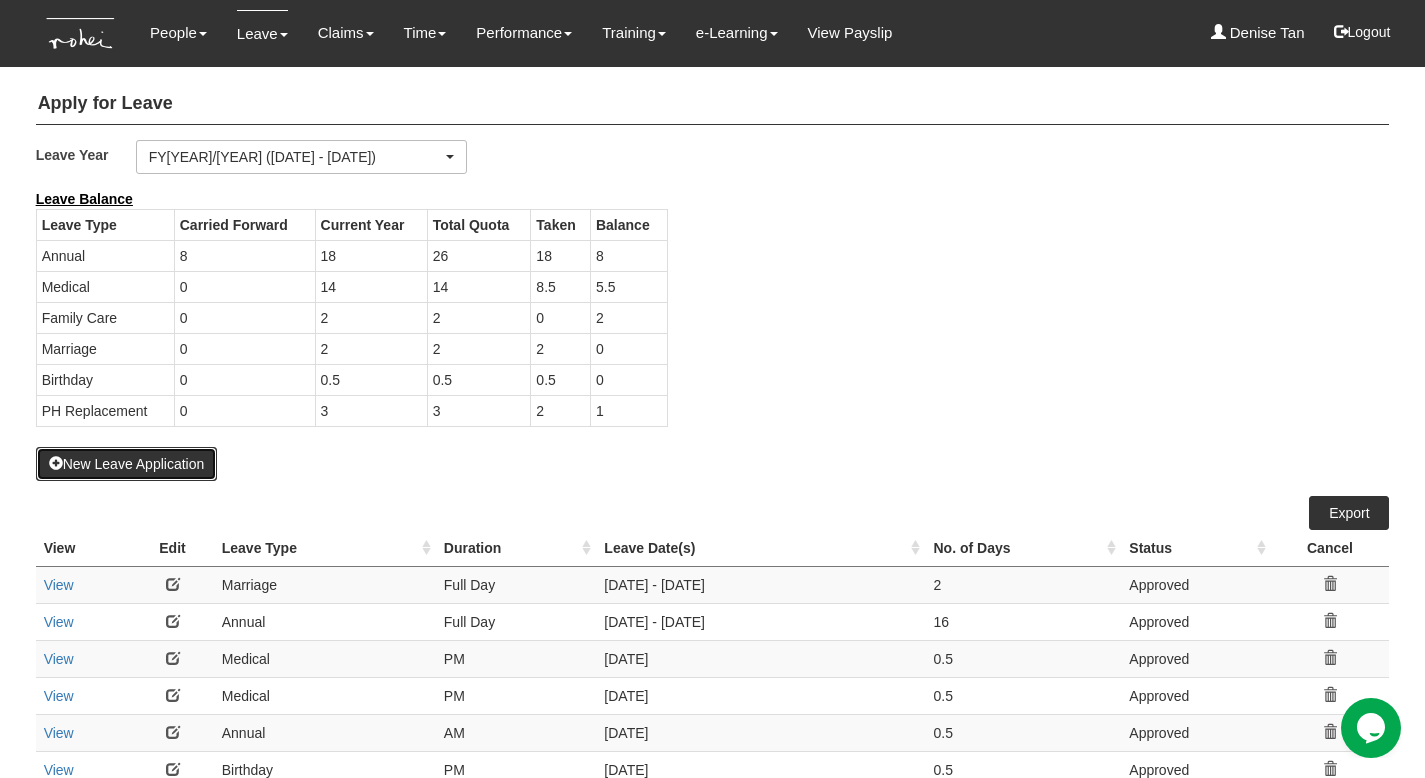 scroll, scrollTop: 0, scrollLeft: 0, axis: both 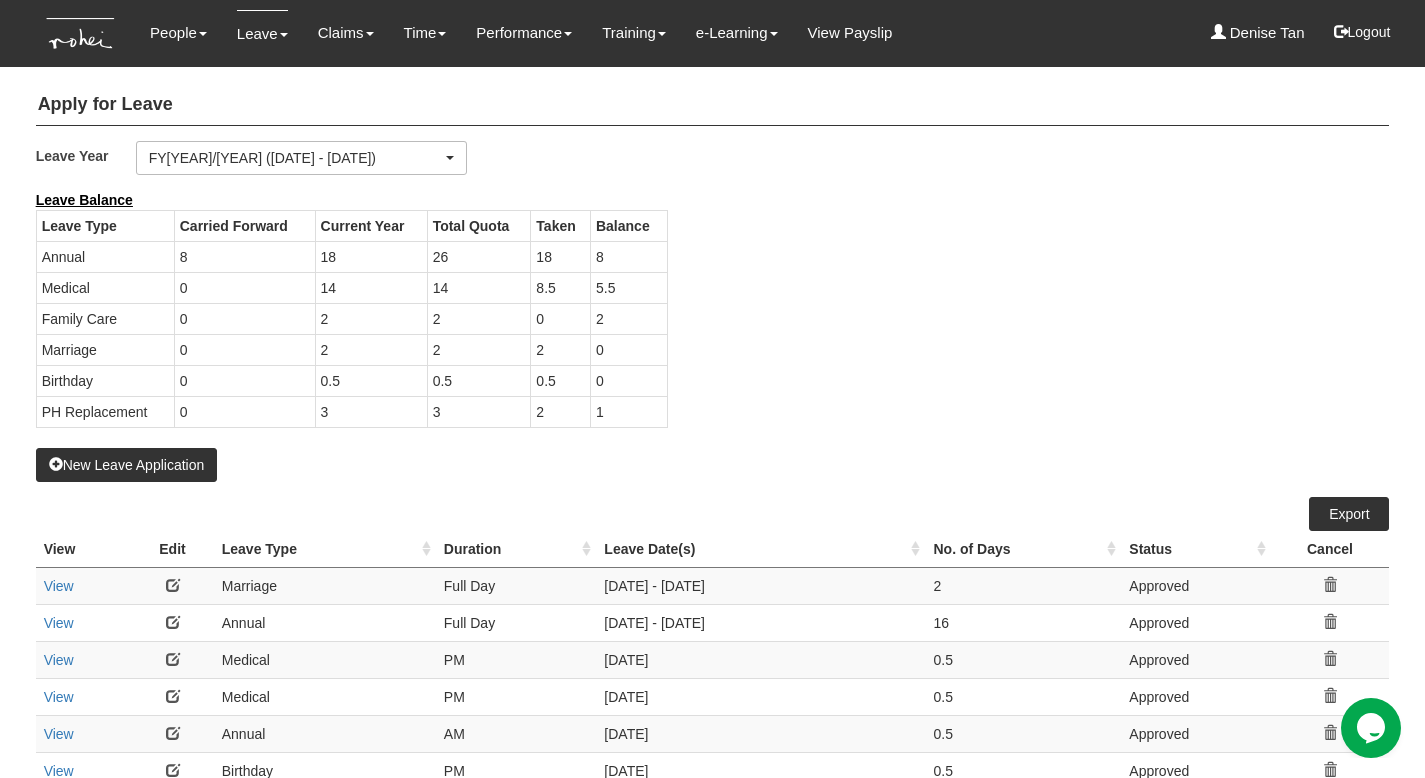 click on "Leave Balance
Leave Type
Carried Forward
Current Year
Total Quota
Taken
Balance
Annual
8
18
26
18
8" at bounding box center [698, 319] 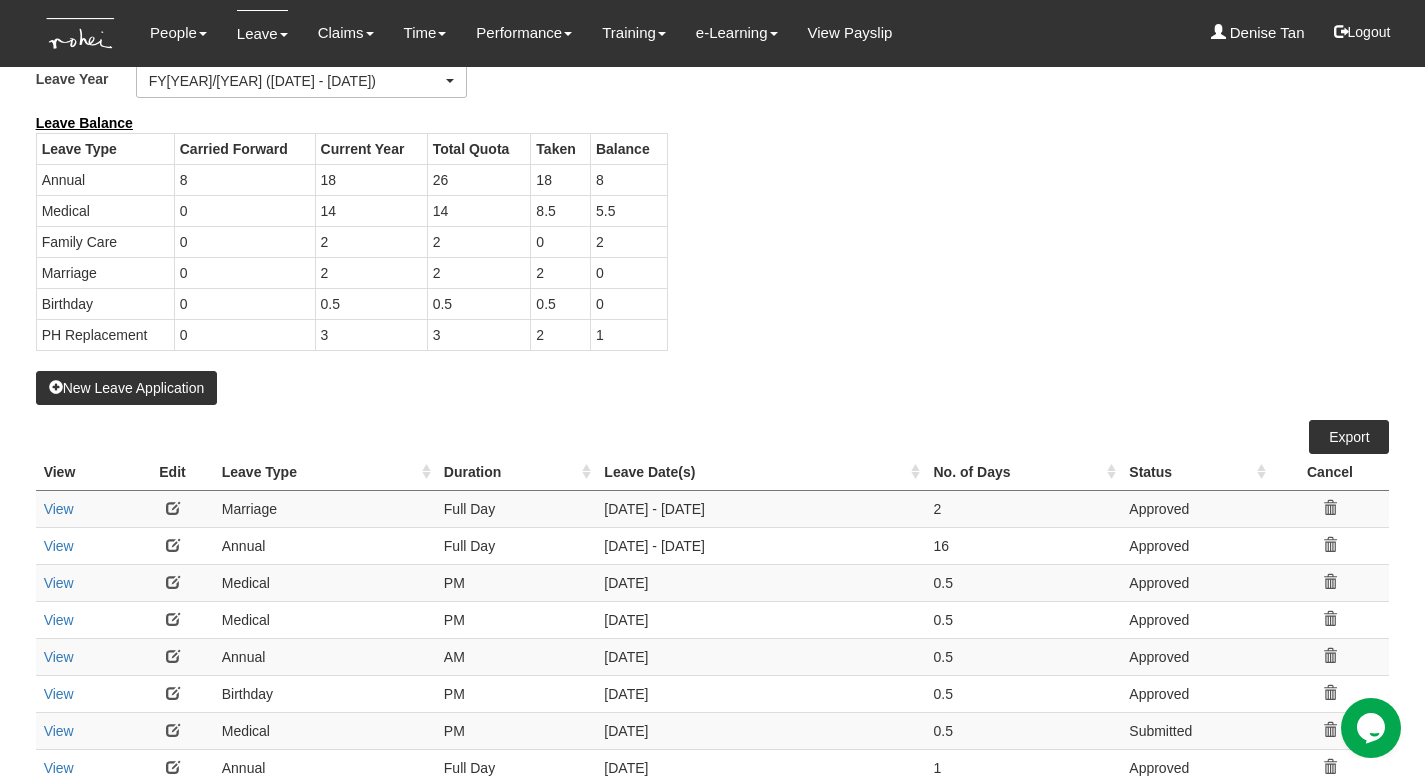 scroll, scrollTop: 0, scrollLeft: 0, axis: both 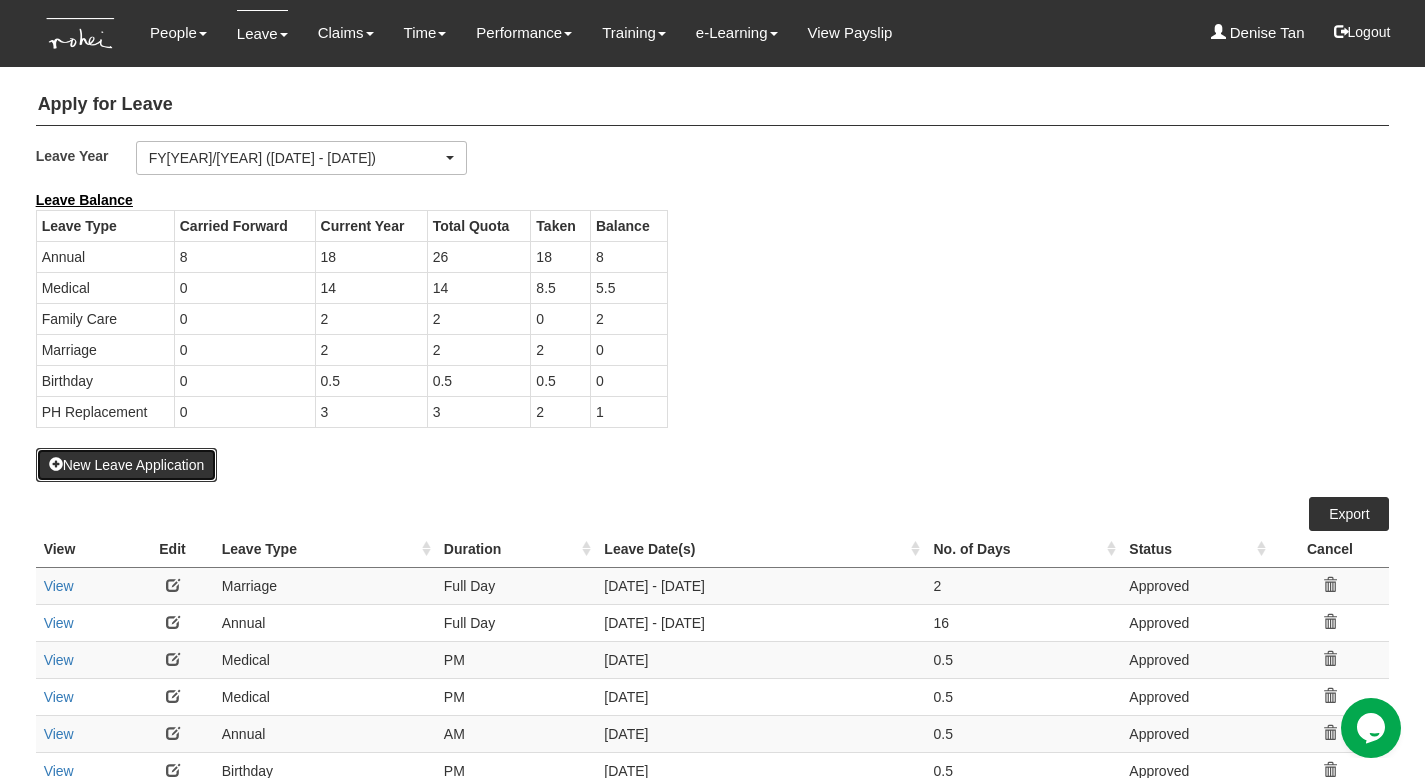click on "New Leave Application" at bounding box center (127, 465) 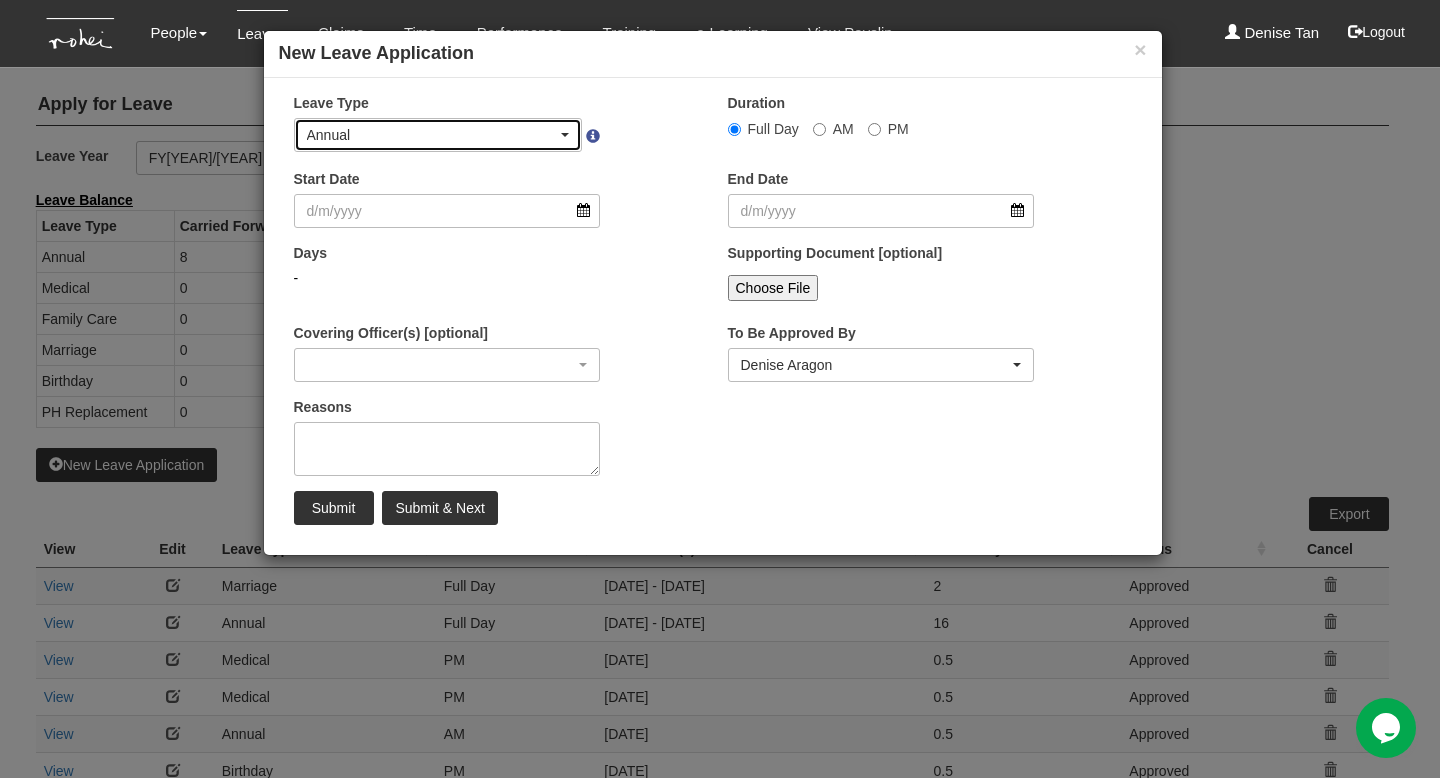 click on "Annual" at bounding box center [432, 135] 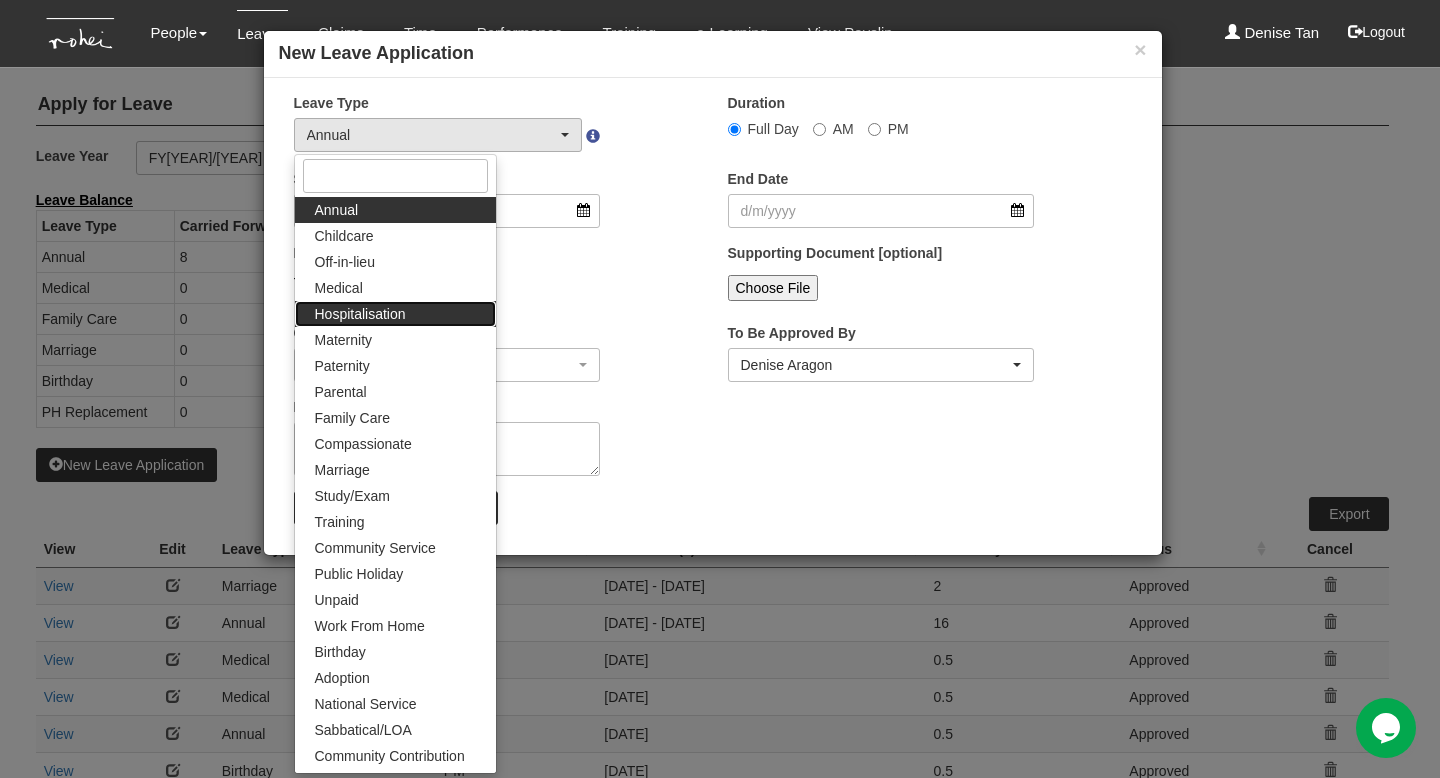 click on "Hospitalisation" at bounding box center (360, 314) 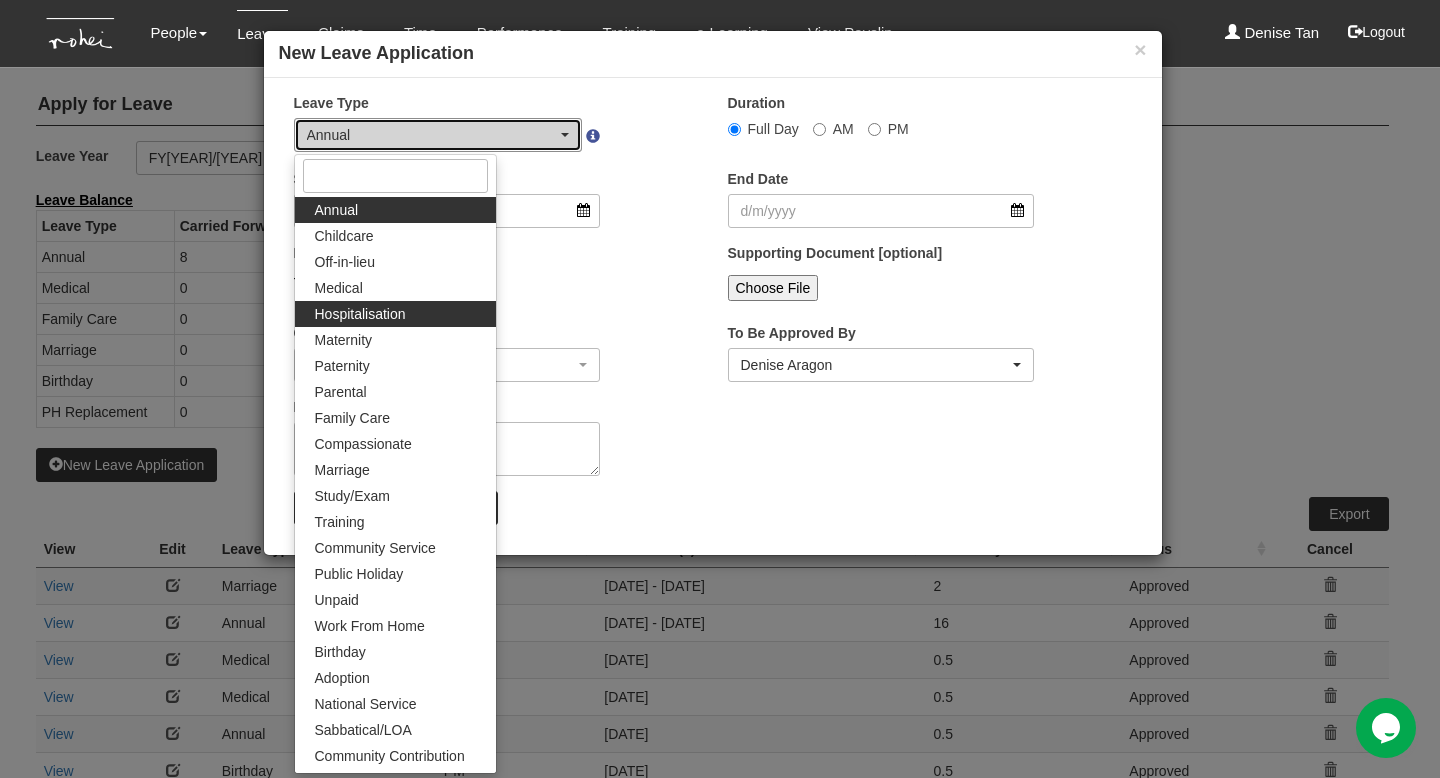 select on "5" 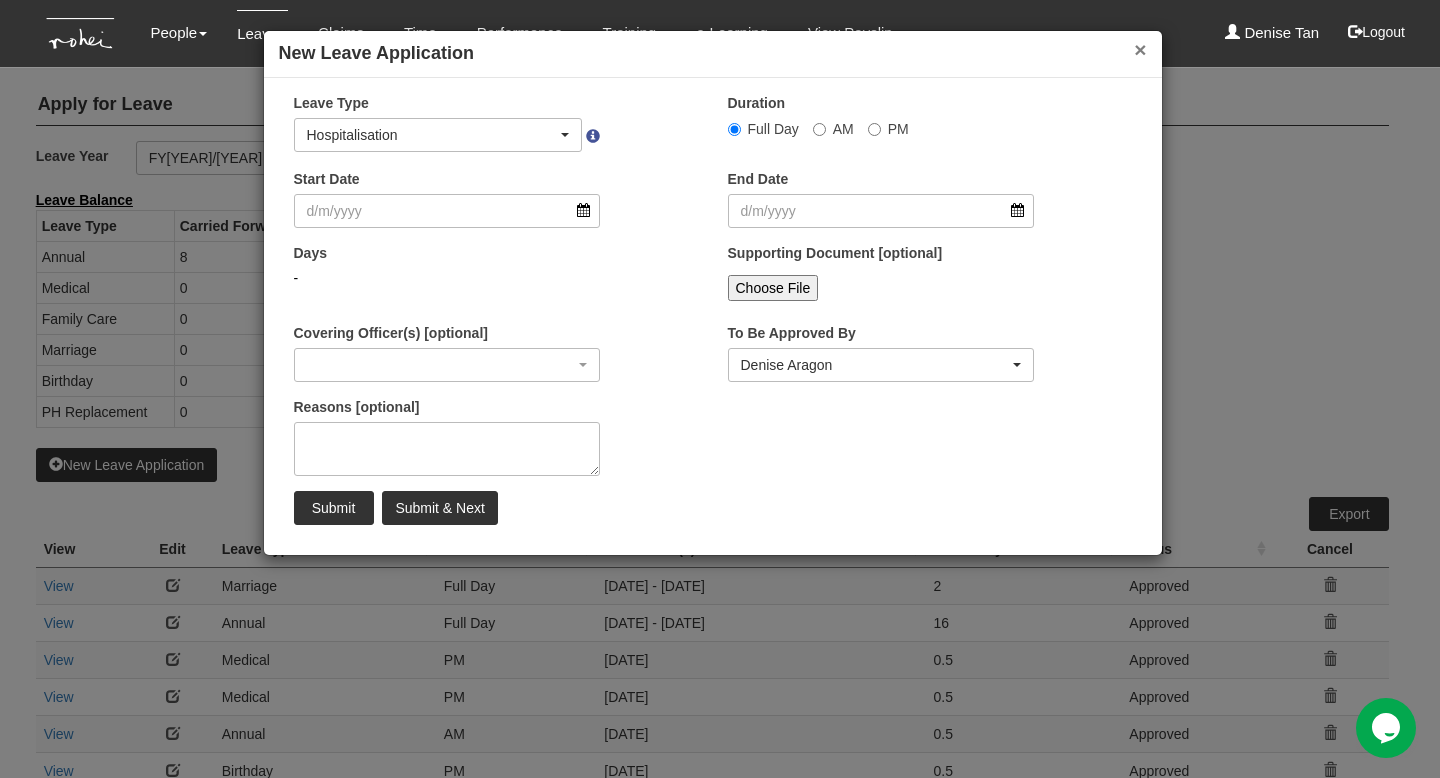 click on "×" at bounding box center (1140, 49) 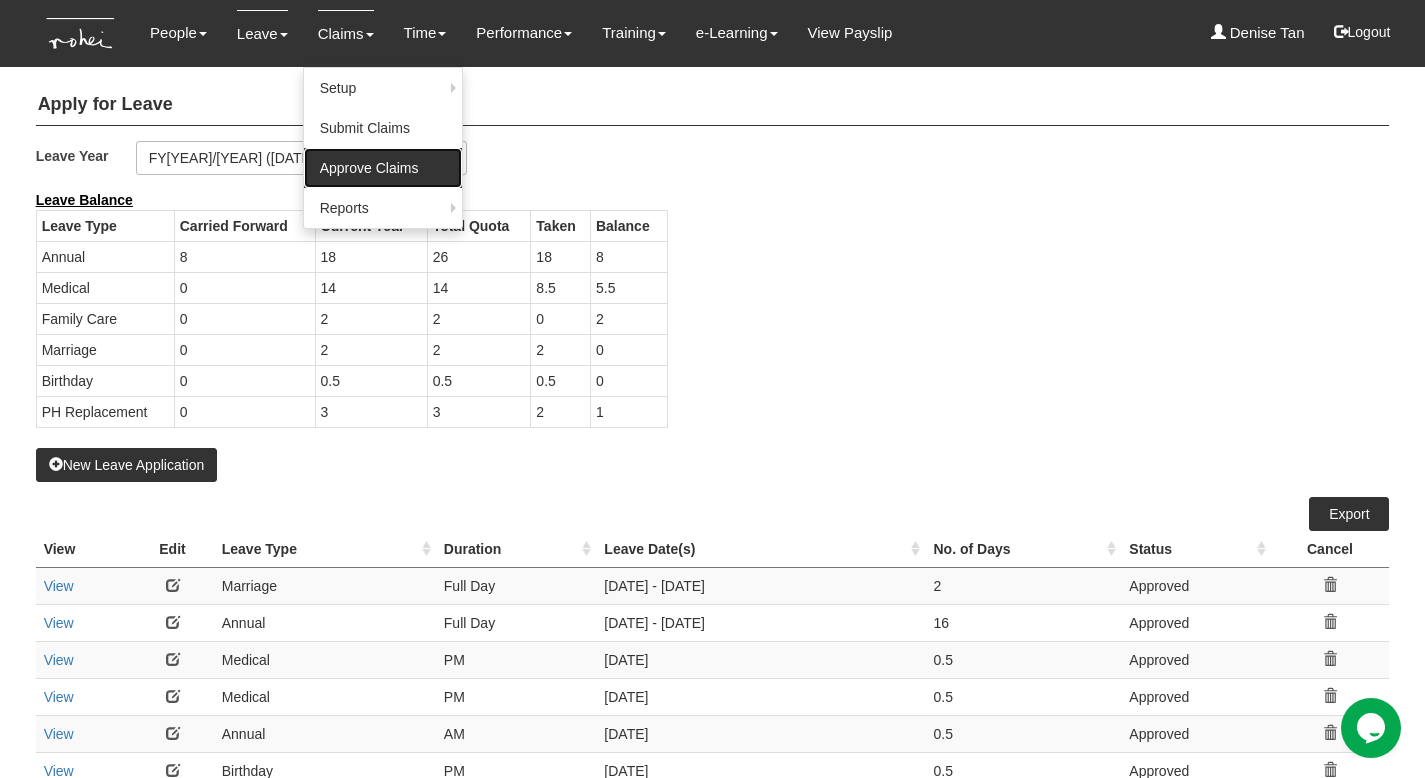 click on "Approve Claims" at bounding box center [383, 168] 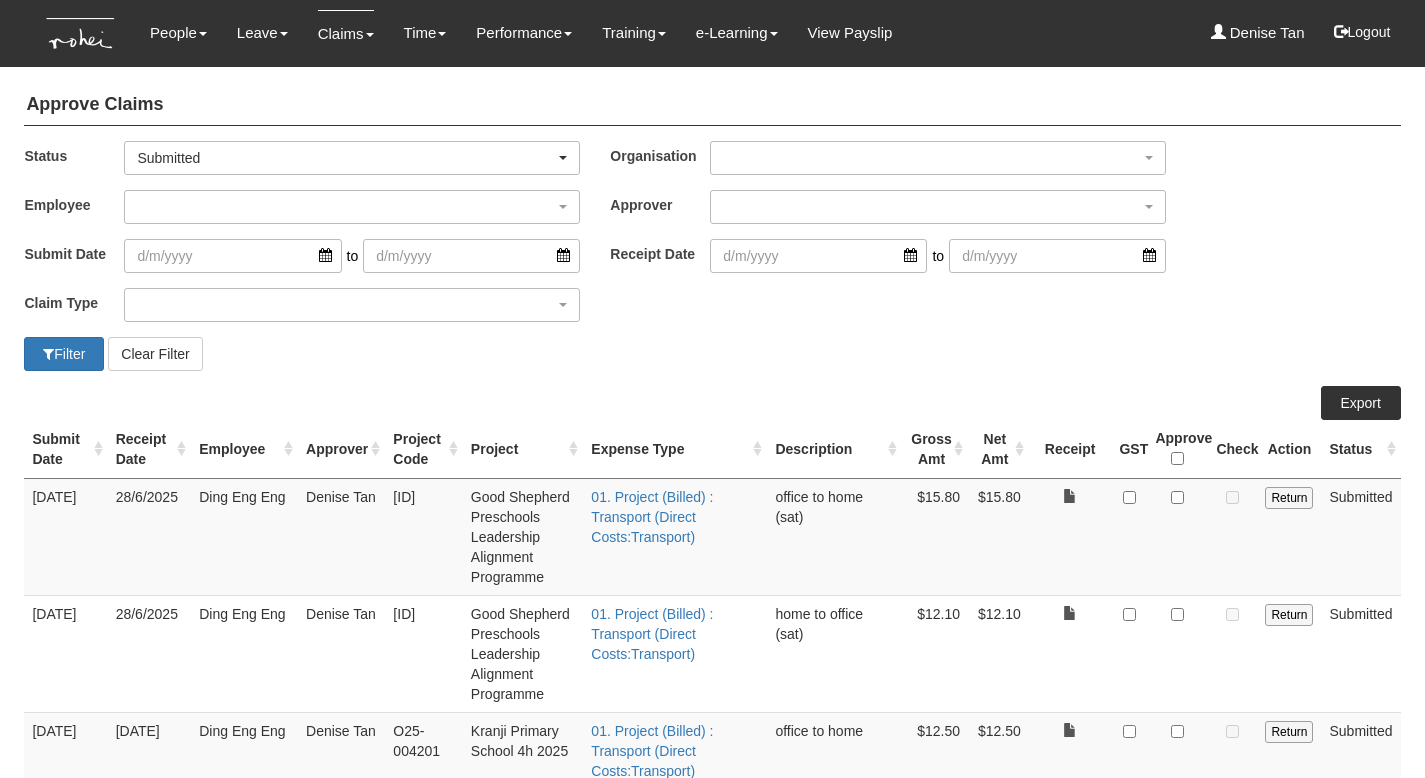 select on "50" 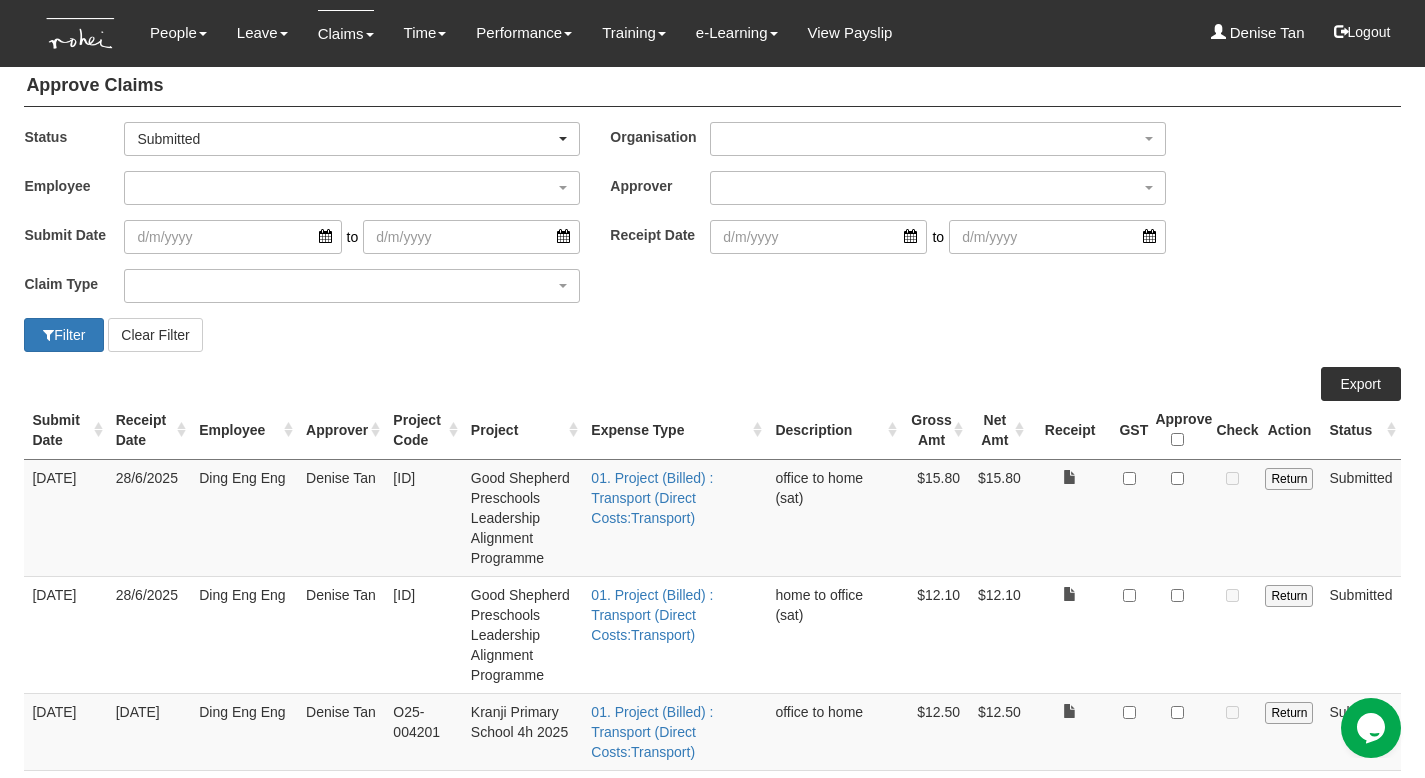 scroll, scrollTop: 244, scrollLeft: 0, axis: vertical 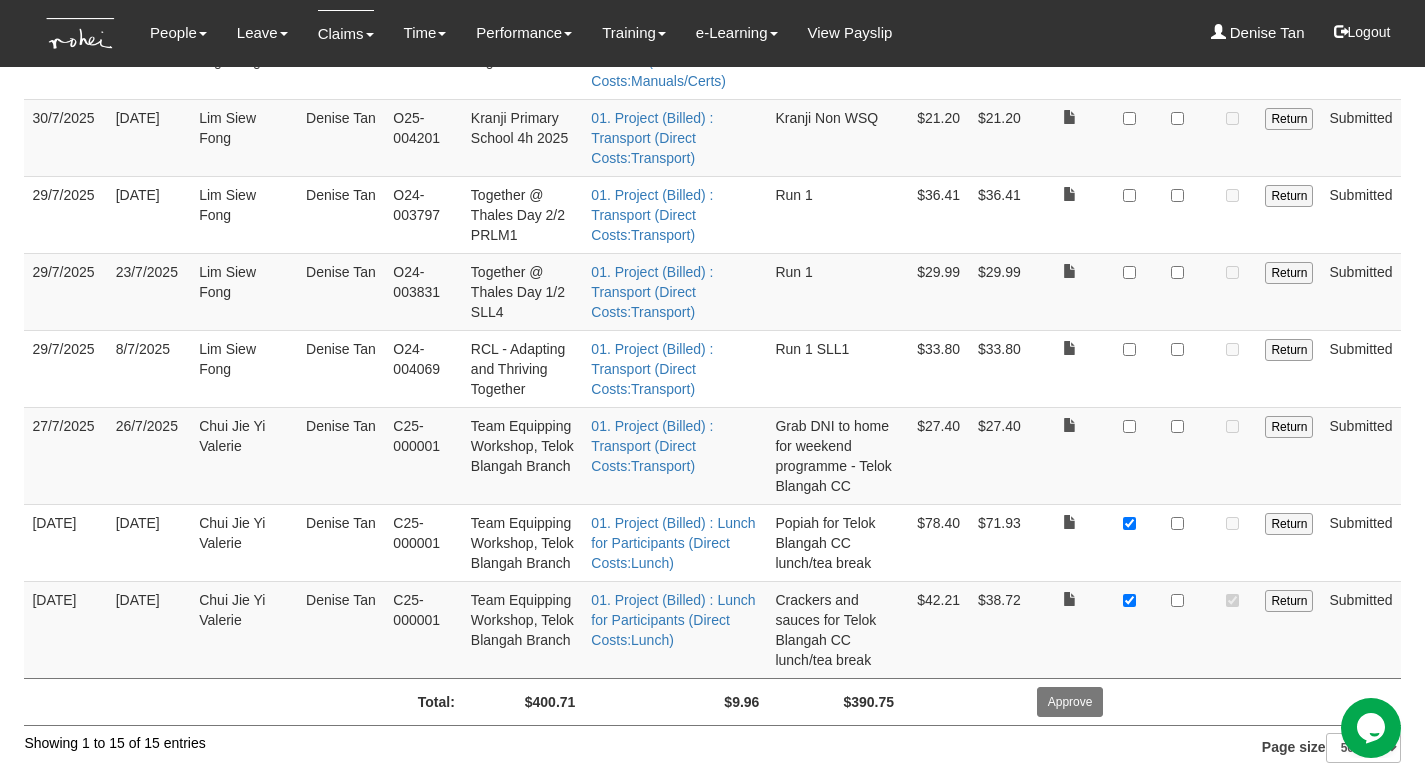 click at bounding box center (1070, 455) 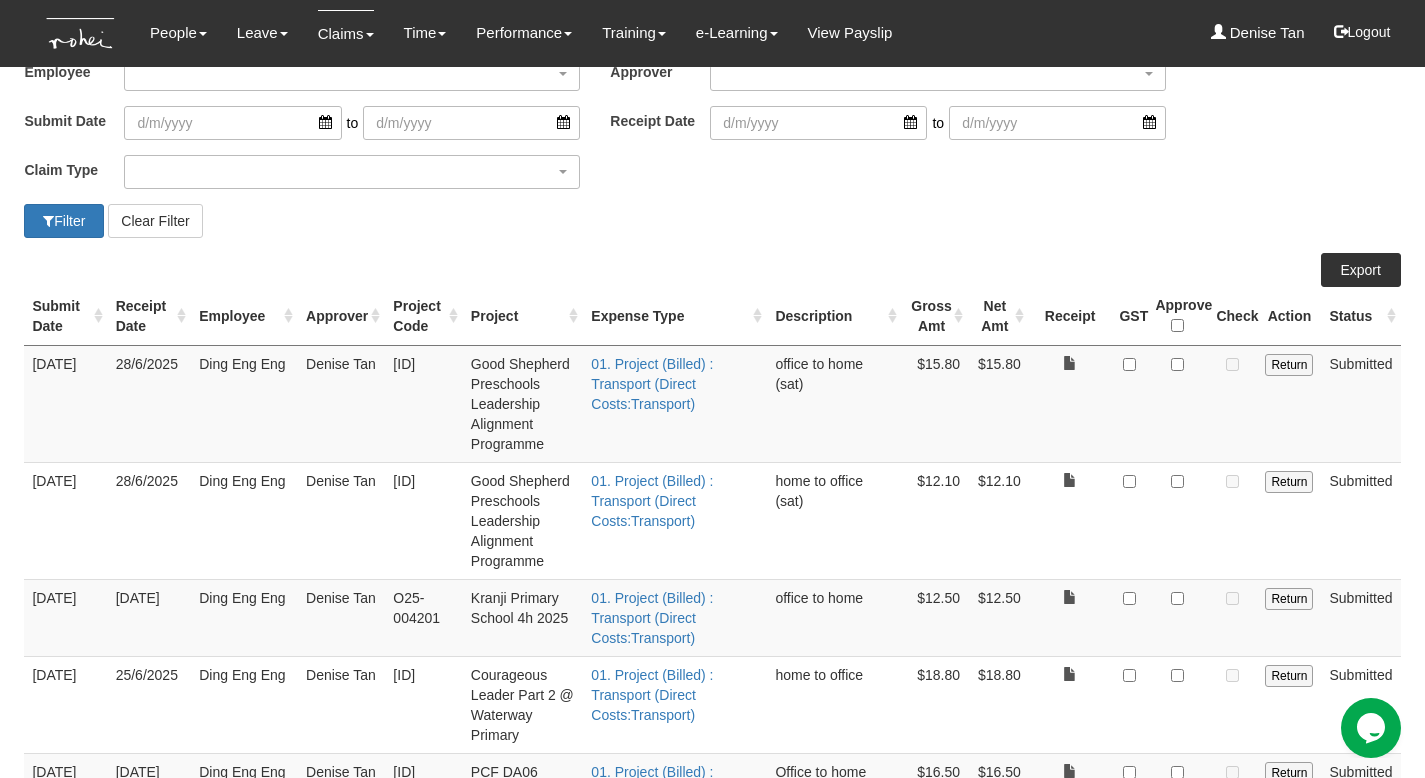 scroll, scrollTop: 0, scrollLeft: 0, axis: both 